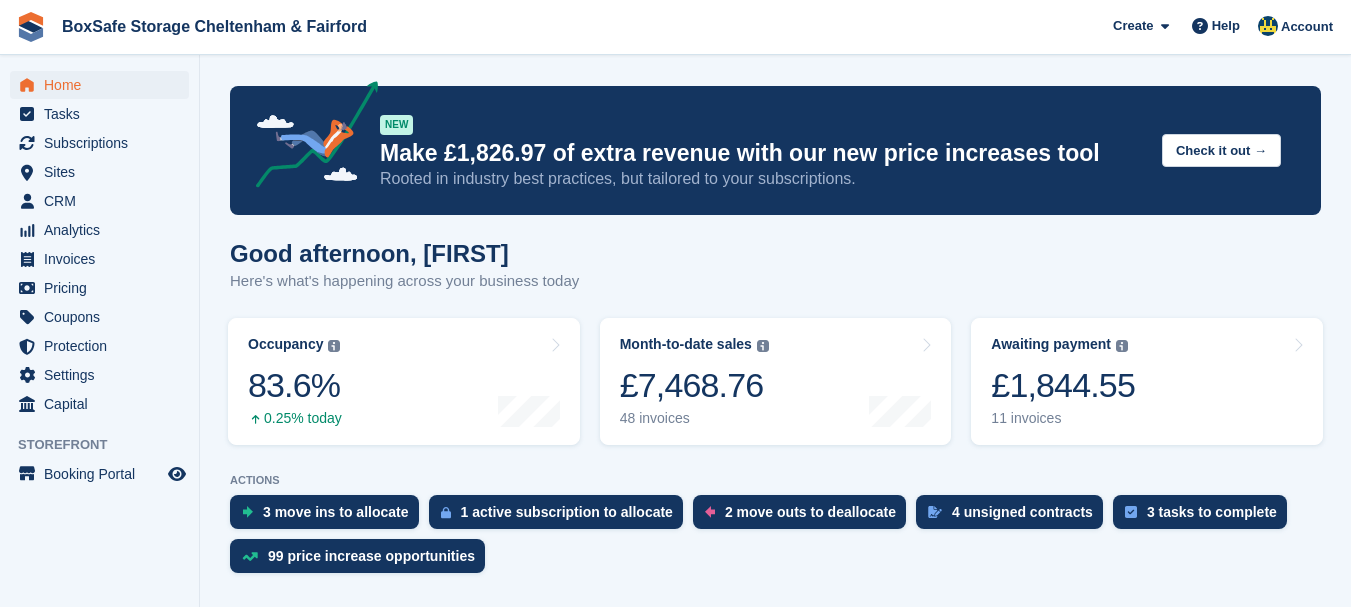 scroll, scrollTop: 0, scrollLeft: 0, axis: both 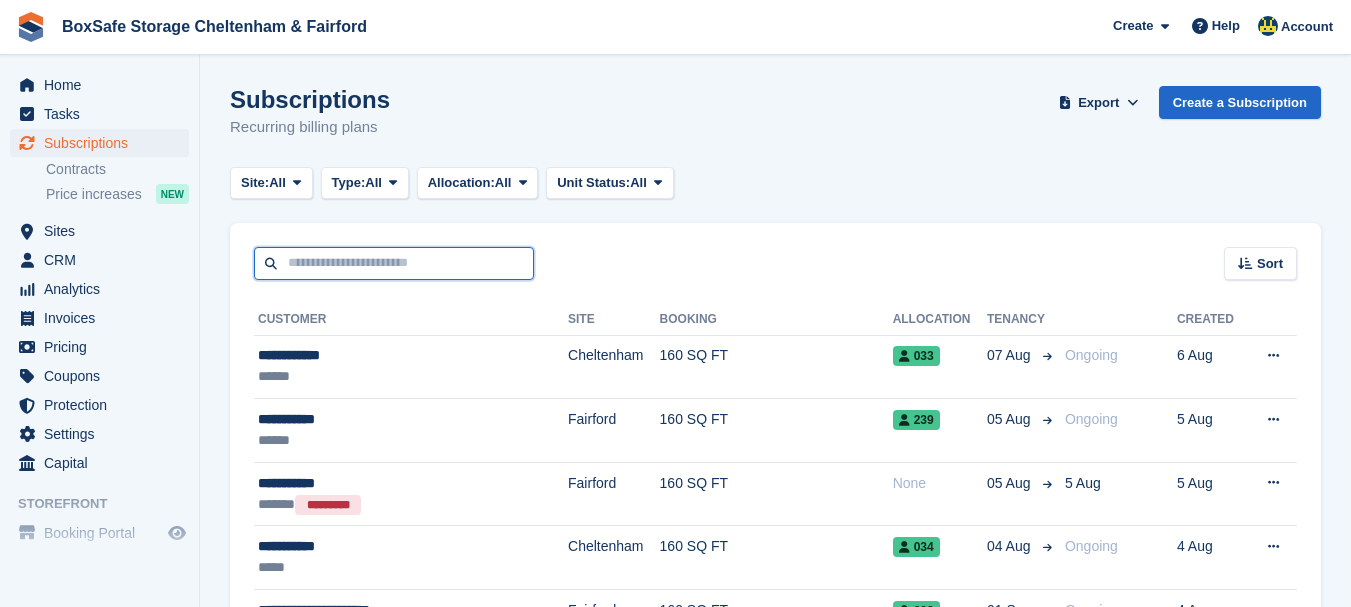 click at bounding box center (394, 263) 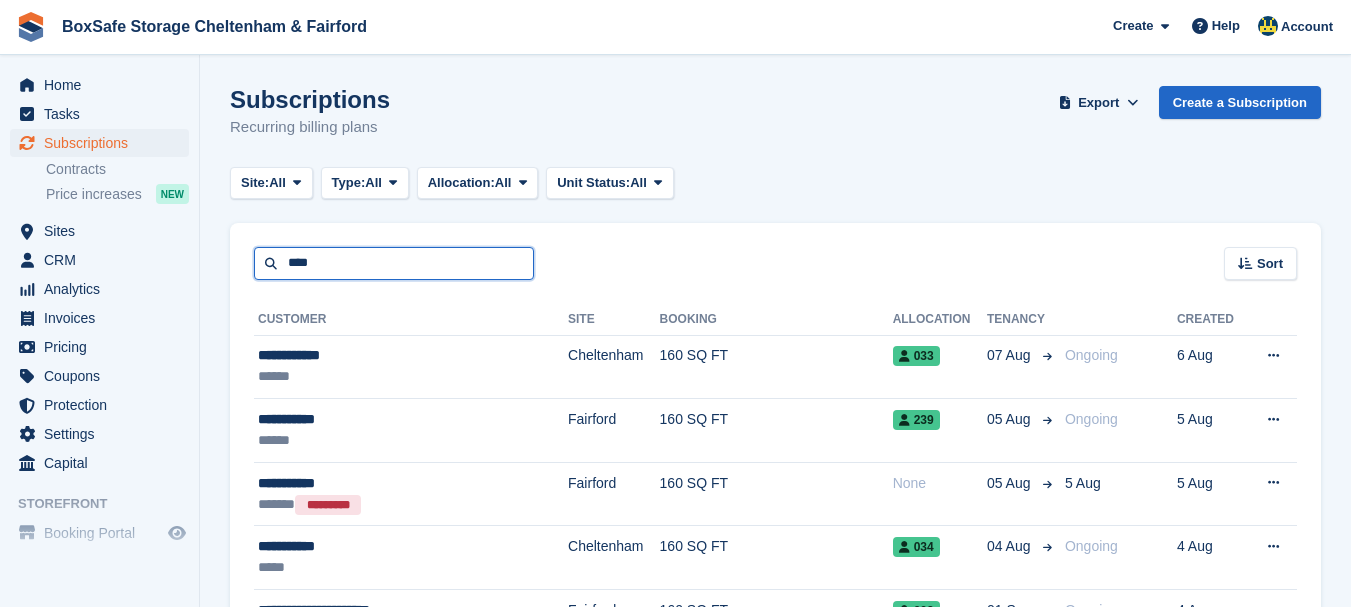 type on "****" 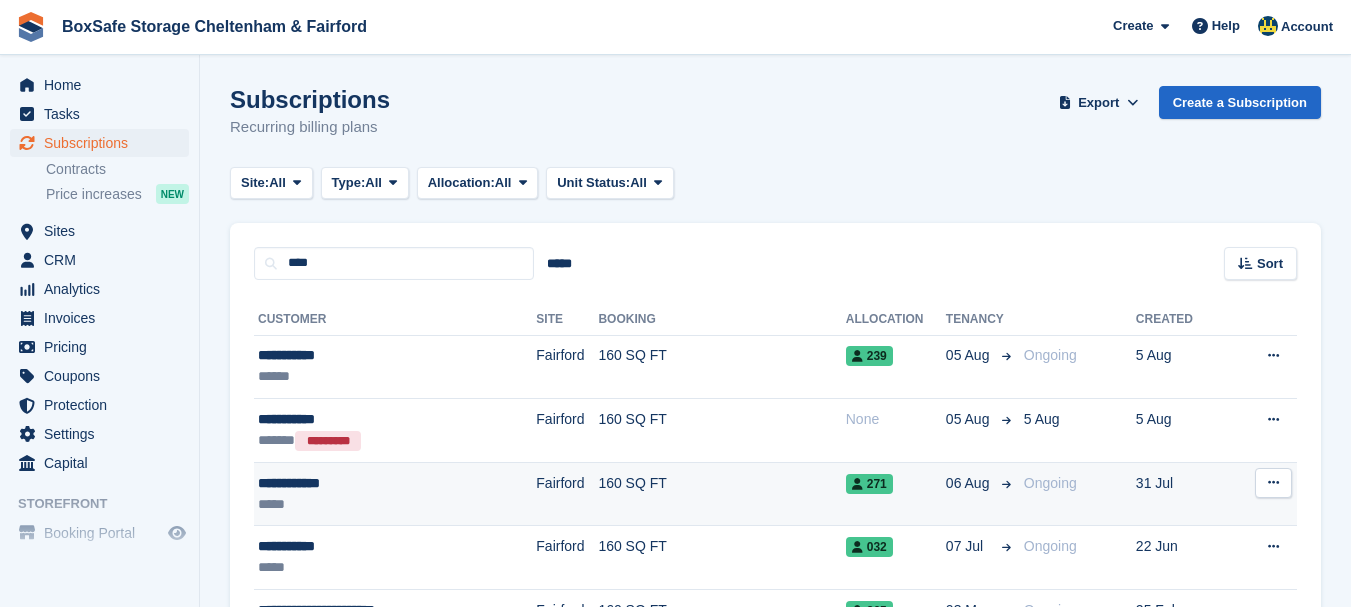 click on "**********" at bounding box center (365, 483) 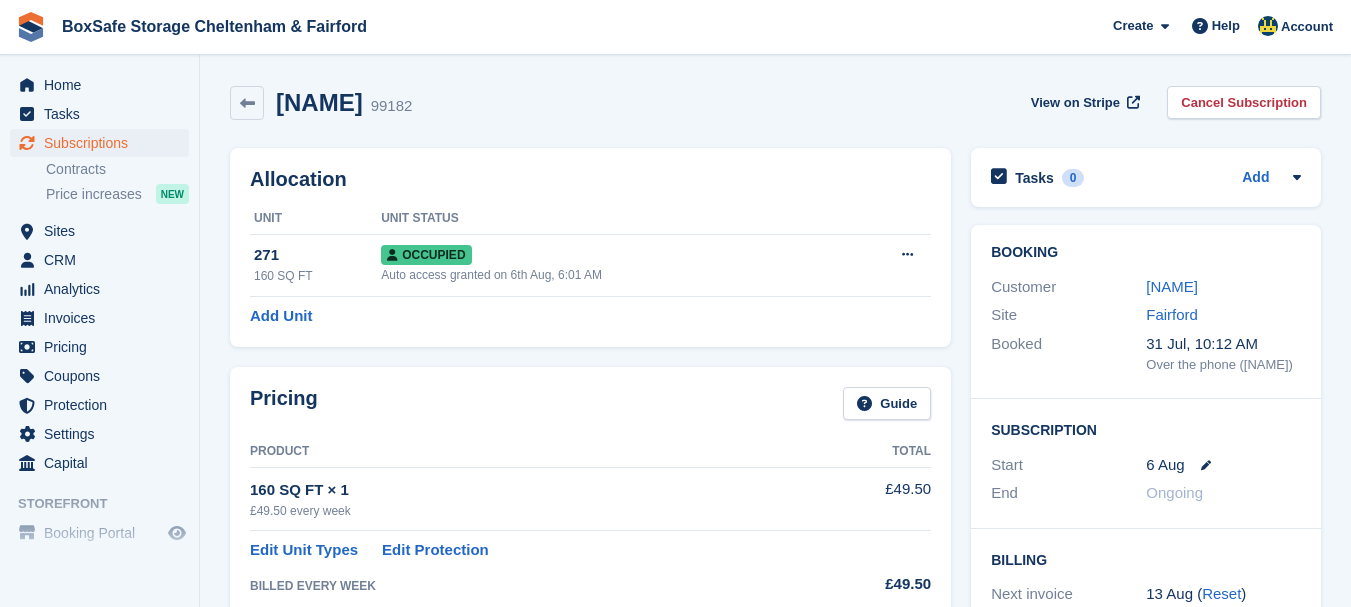 scroll, scrollTop: 0, scrollLeft: 0, axis: both 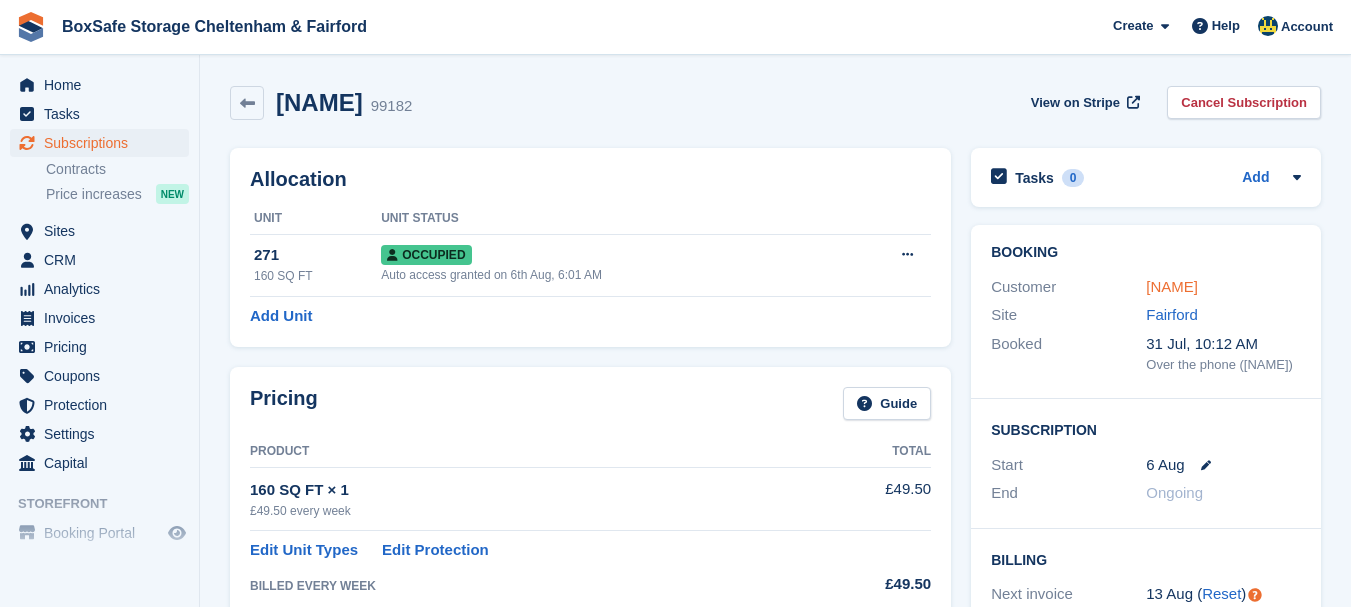 click on "[NAME]" at bounding box center (1172, 286) 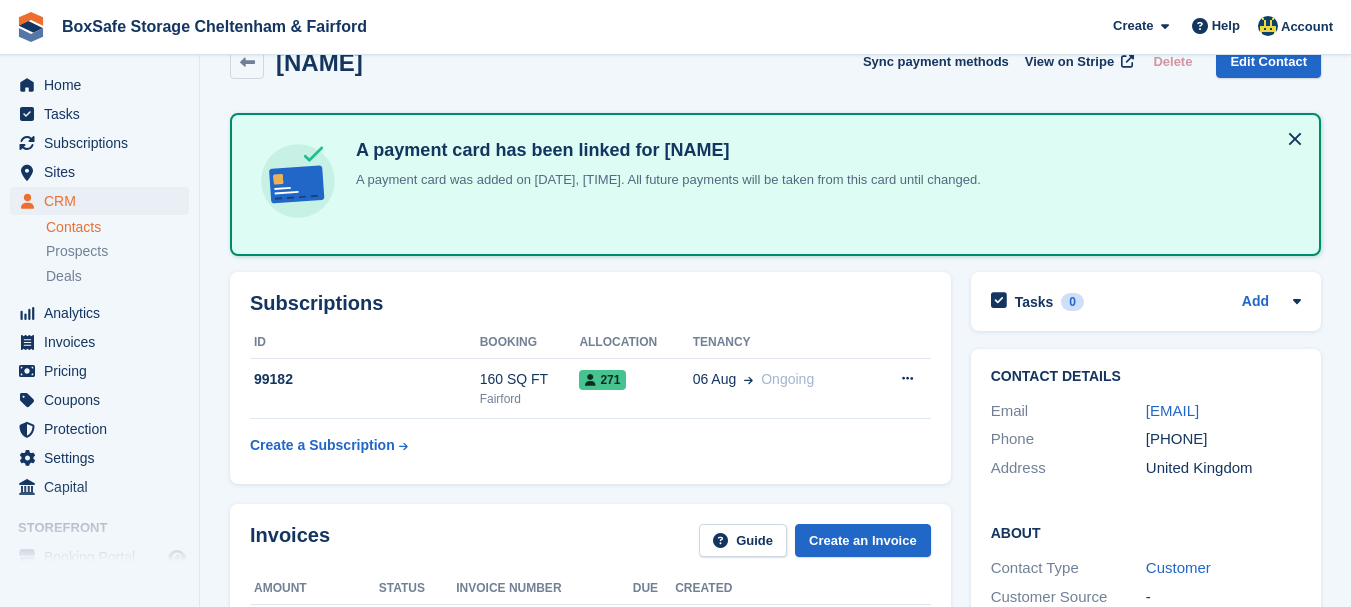 scroll, scrollTop: 0, scrollLeft: 0, axis: both 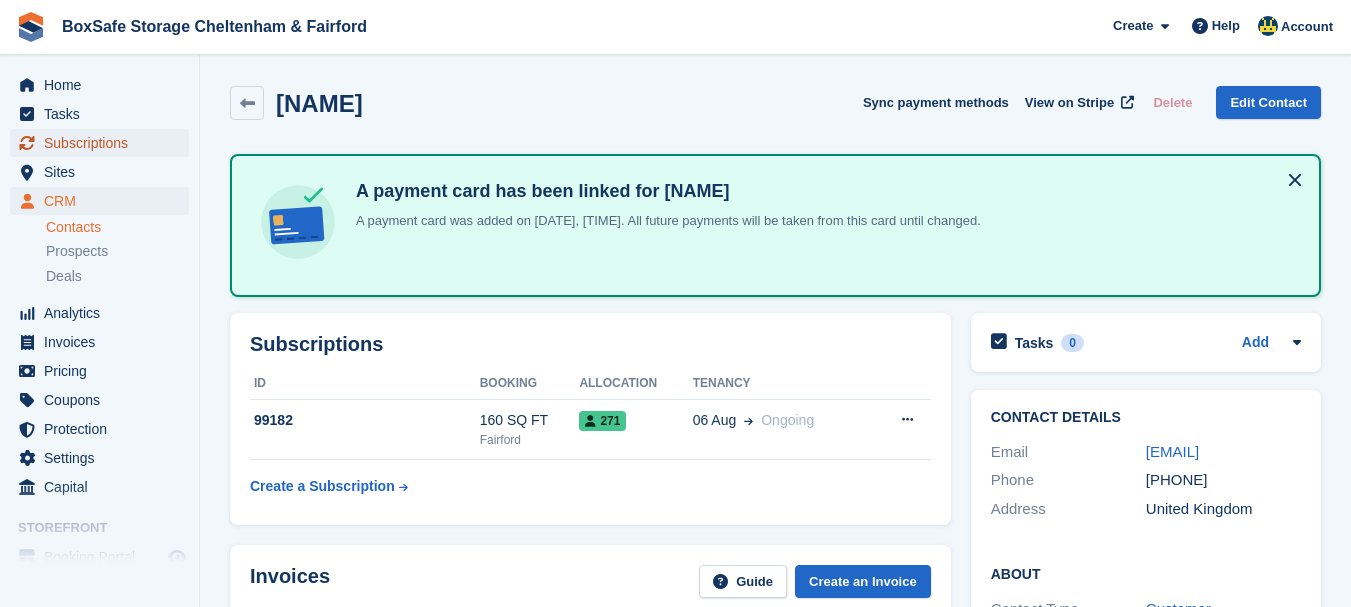 click on "Subscriptions" at bounding box center (104, 143) 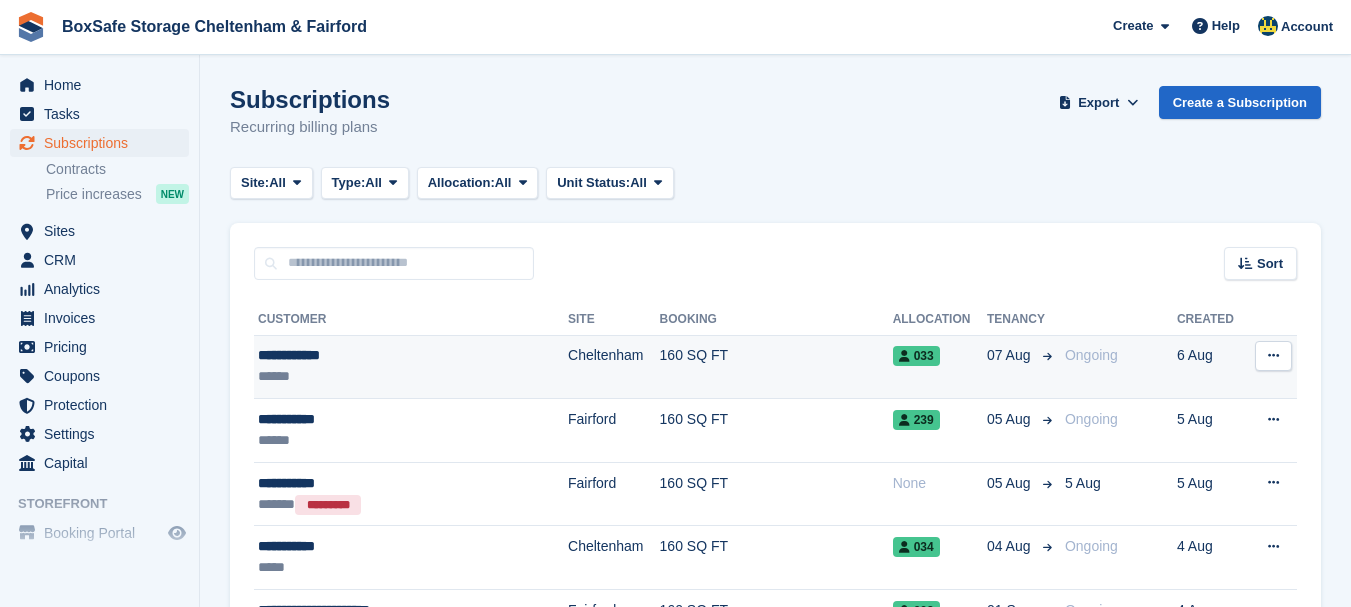 click on "**********" at bounding box center (385, 355) 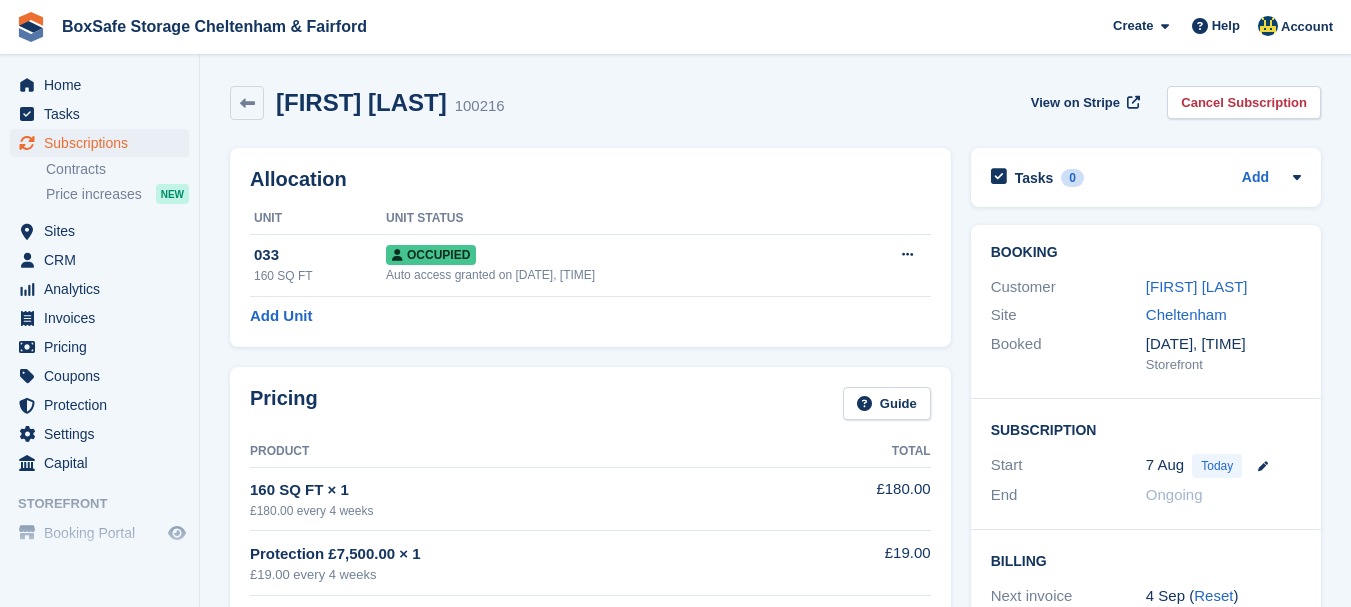 scroll, scrollTop: 0, scrollLeft: 0, axis: both 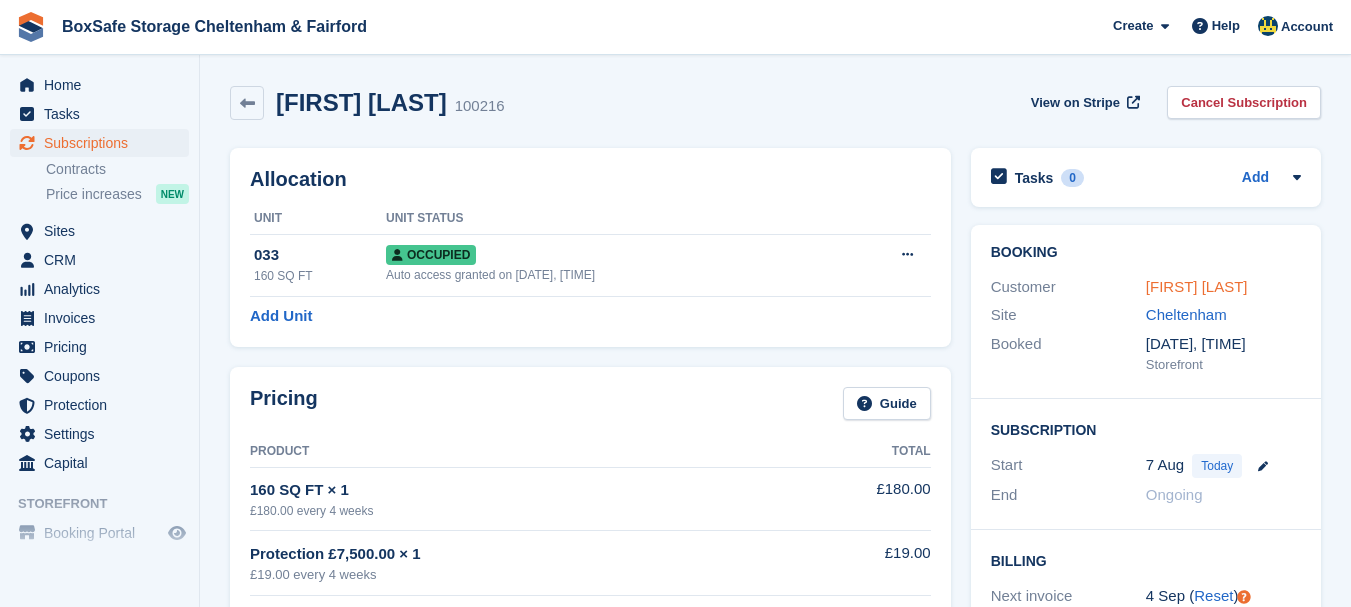 click on "Donald Frier" at bounding box center [1197, 286] 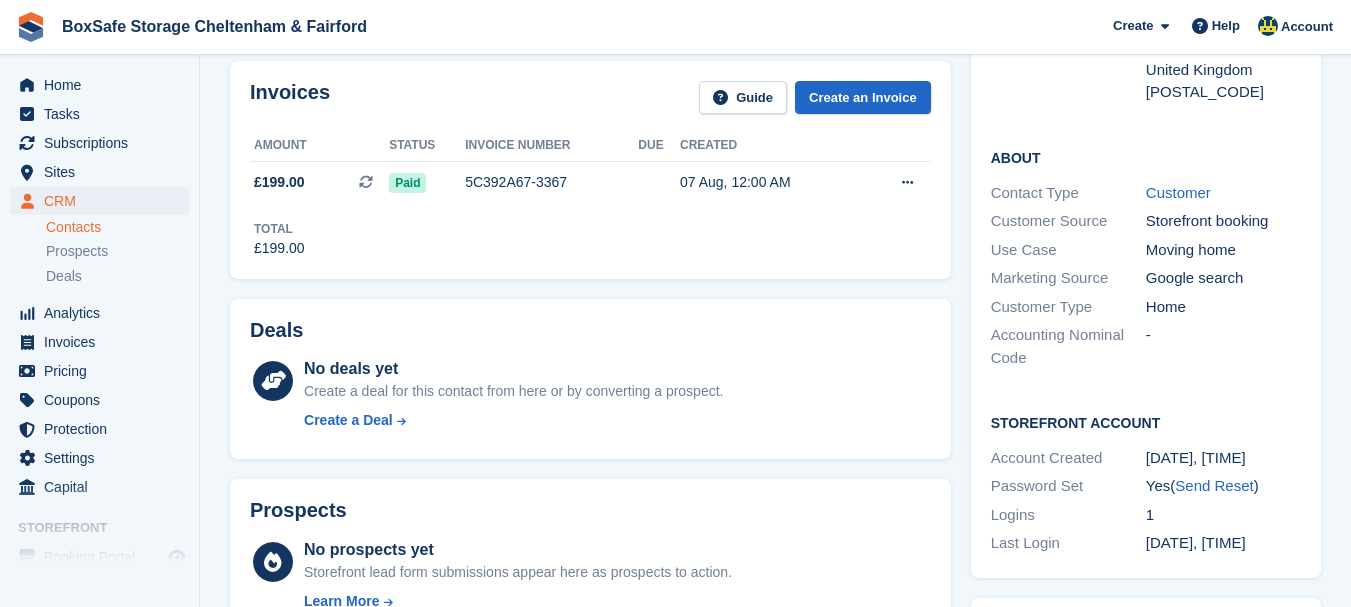 scroll, scrollTop: 208, scrollLeft: 0, axis: vertical 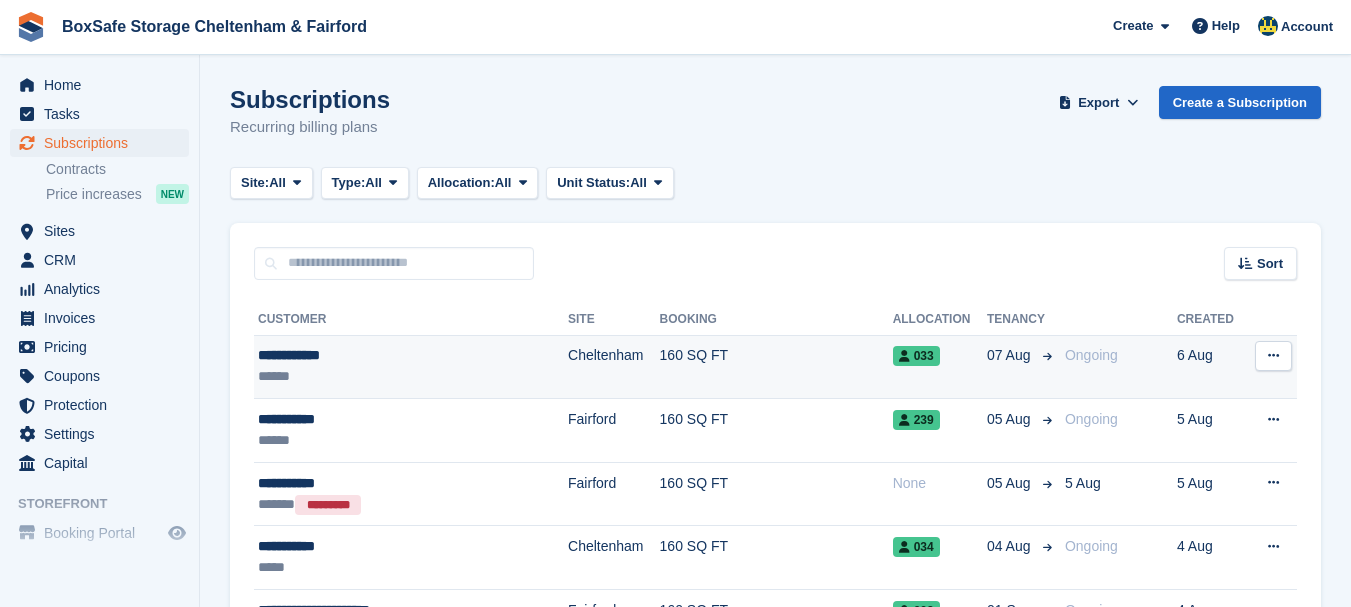 click on "**********" at bounding box center (385, 355) 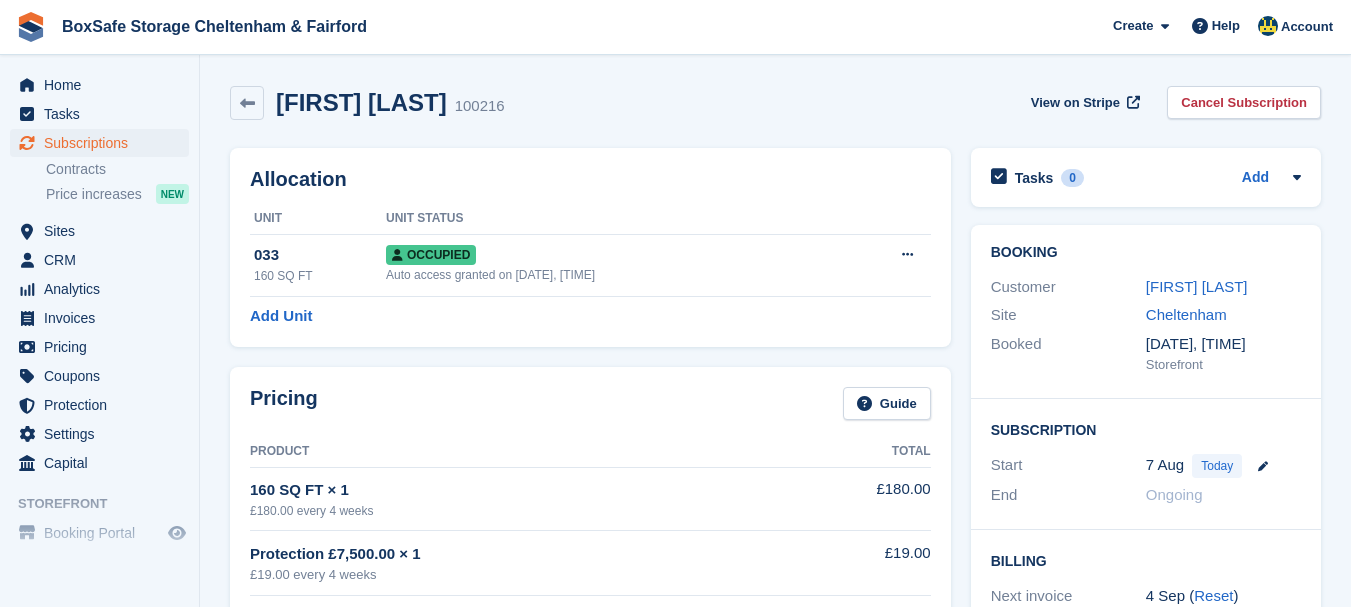 scroll, scrollTop: 0, scrollLeft: 0, axis: both 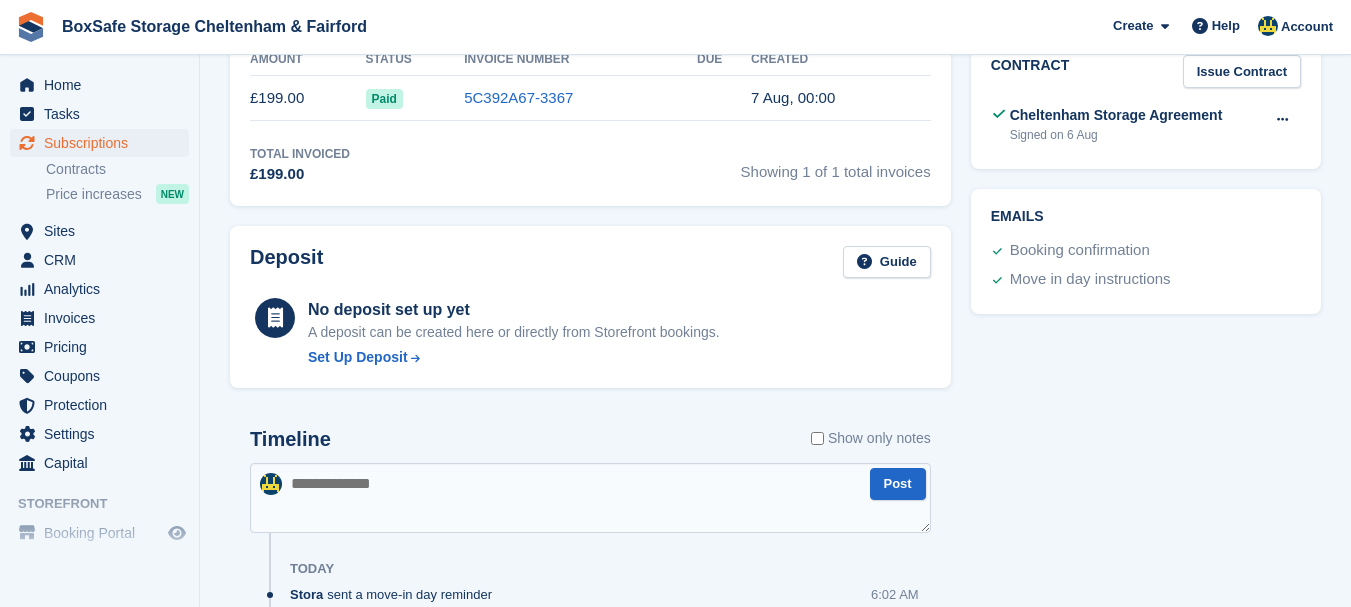 click on "Customer
[FIRST] [LAST]
Site
Cheltenham
Booked
[DATE], [TIME]
Storefront
Subscription
Start
[DATE]
Today
End -" at bounding box center [1146, 226] 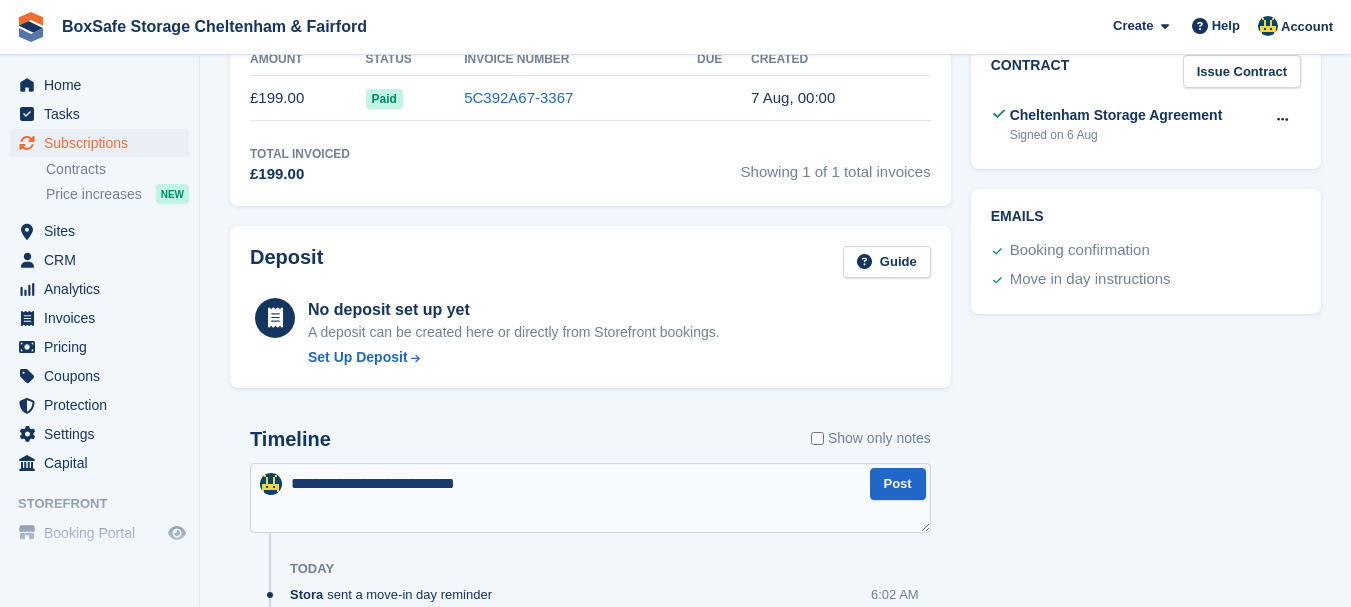 type on "**********" 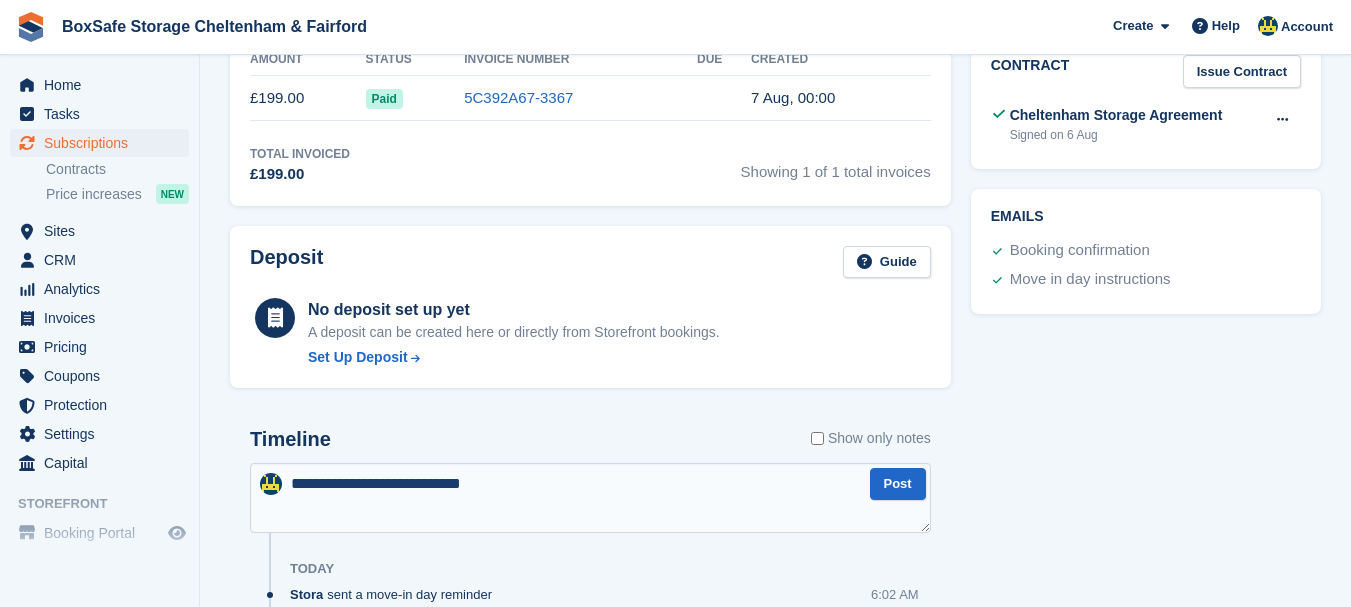 type 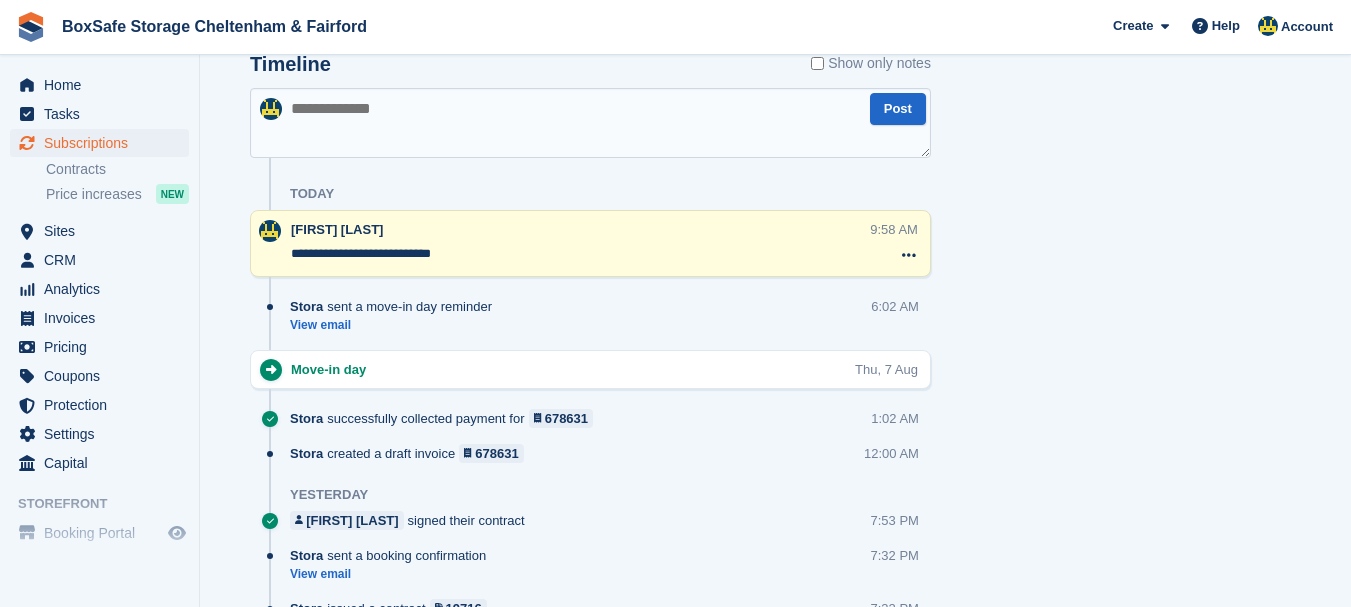 scroll, scrollTop: 1114, scrollLeft: 0, axis: vertical 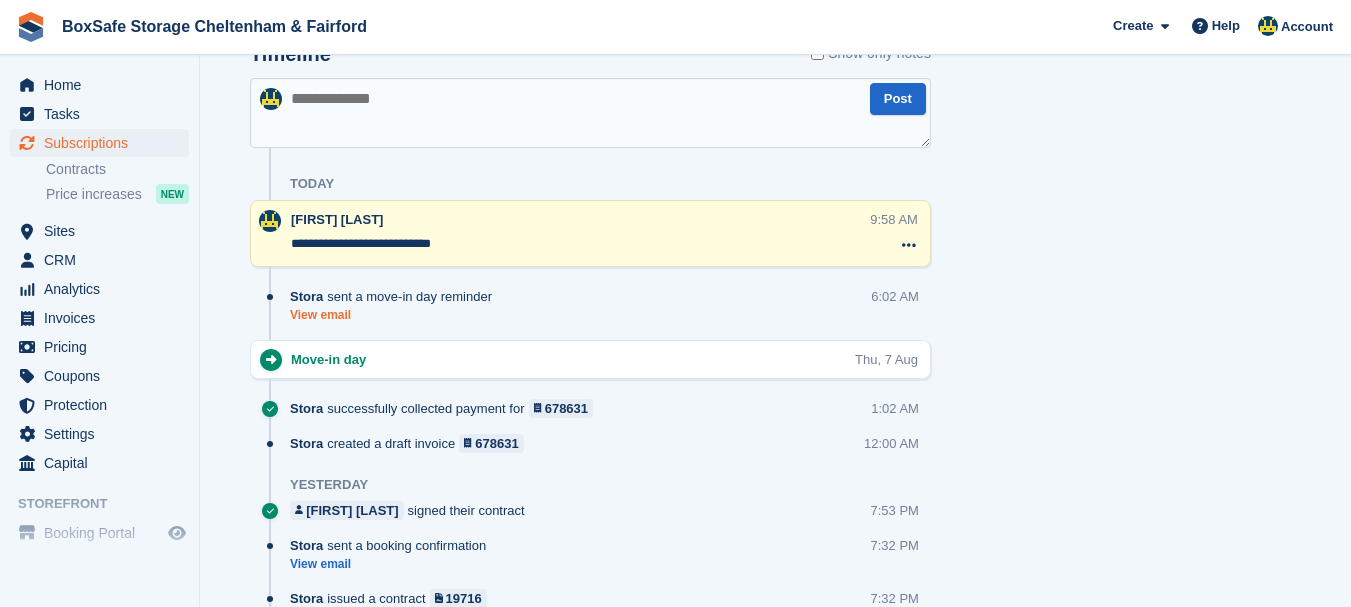 click on "View email" at bounding box center [396, 315] 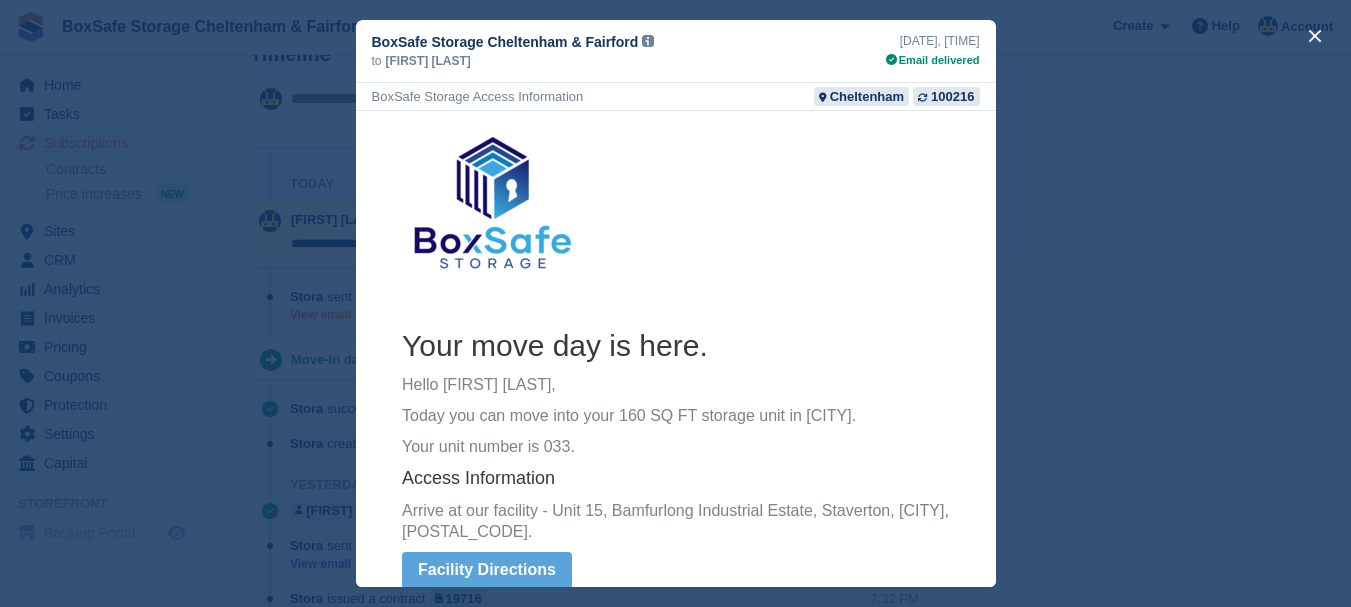 scroll, scrollTop: 0, scrollLeft: 0, axis: both 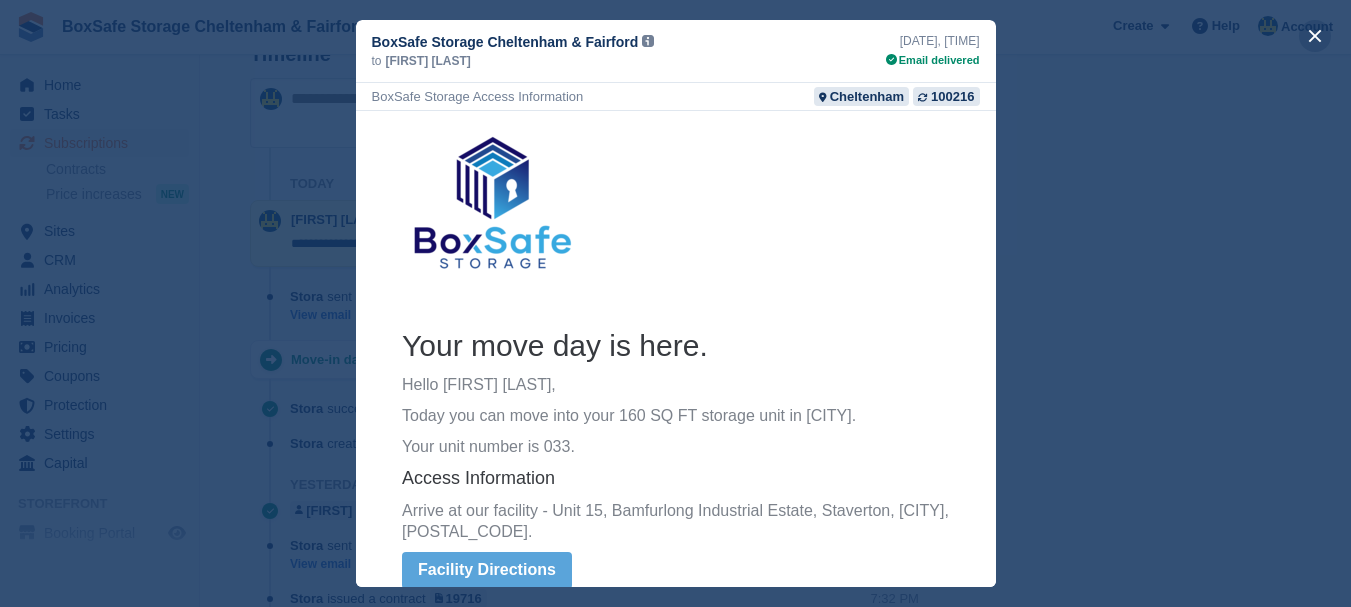 click at bounding box center [1315, 36] 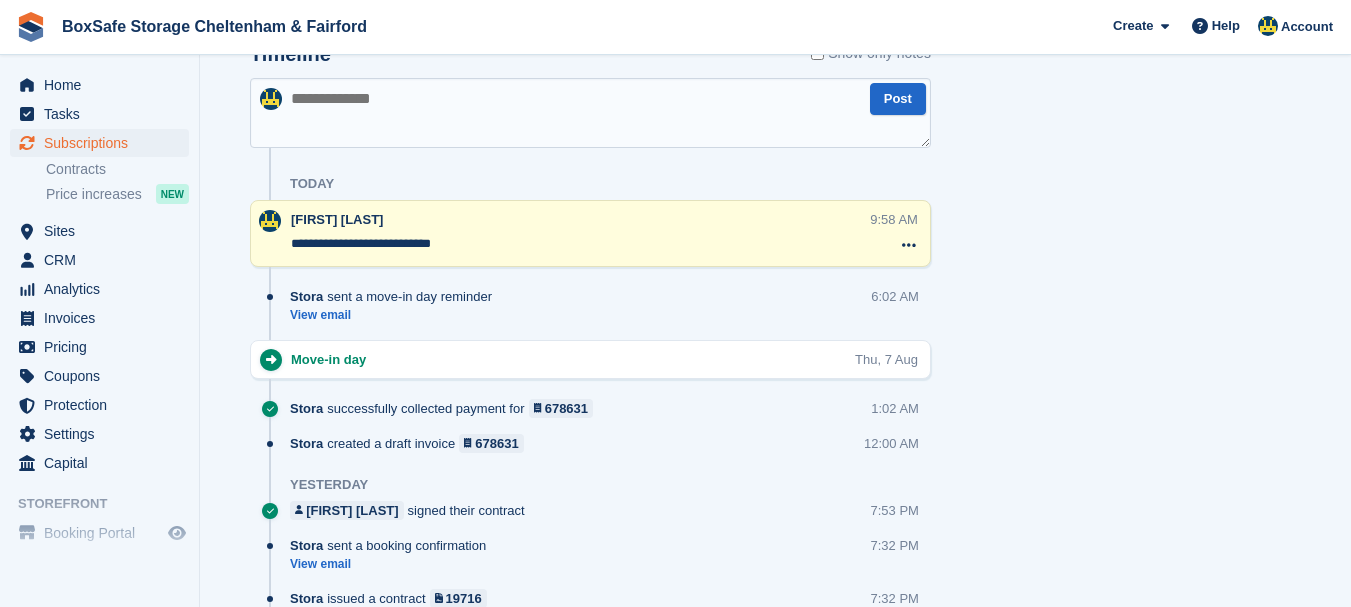 scroll, scrollTop: 1271, scrollLeft: 0, axis: vertical 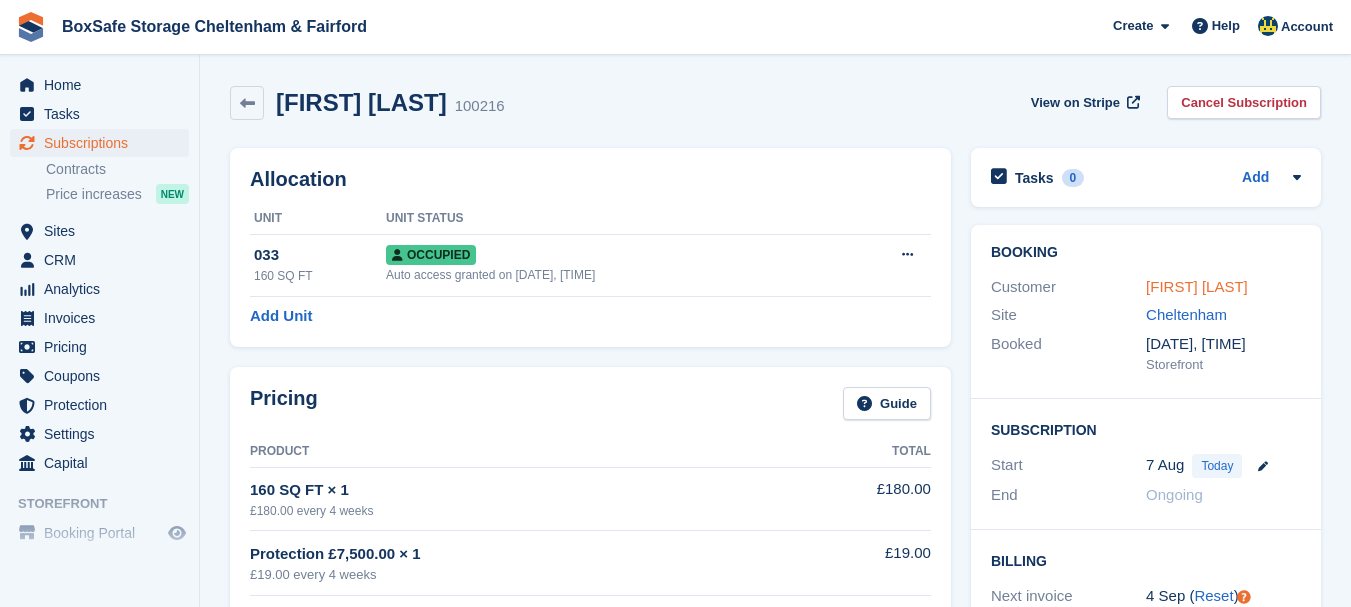 click on "Donald Frier" at bounding box center (1197, 286) 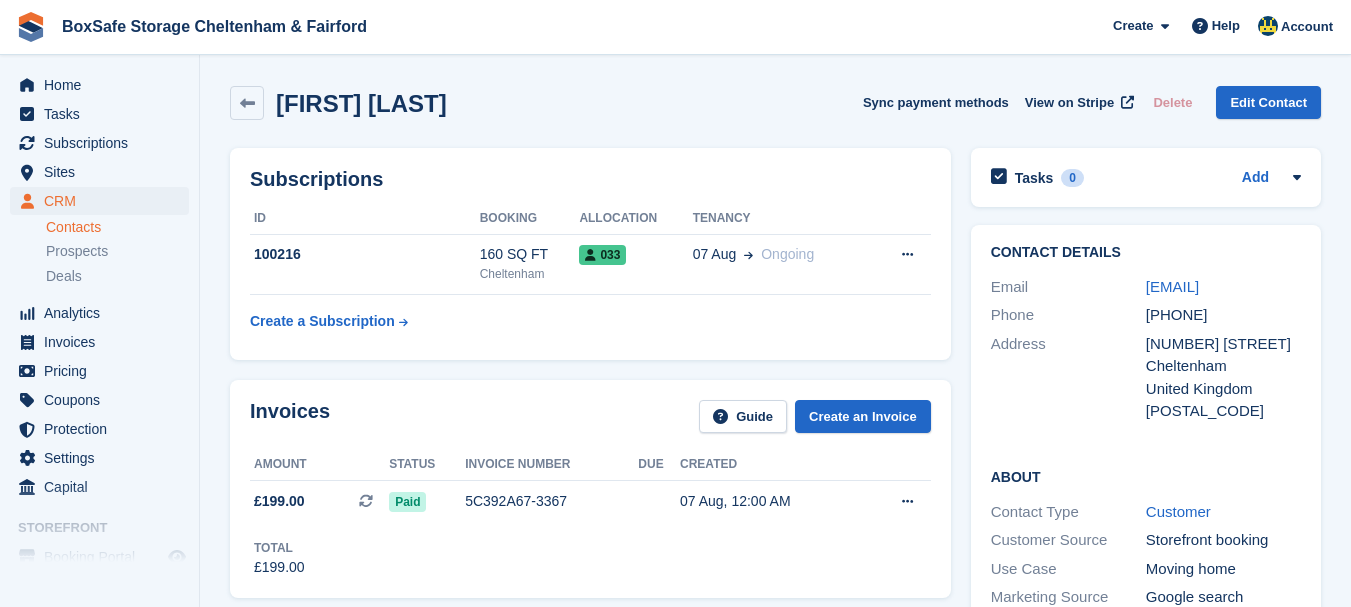 scroll, scrollTop: 0, scrollLeft: 0, axis: both 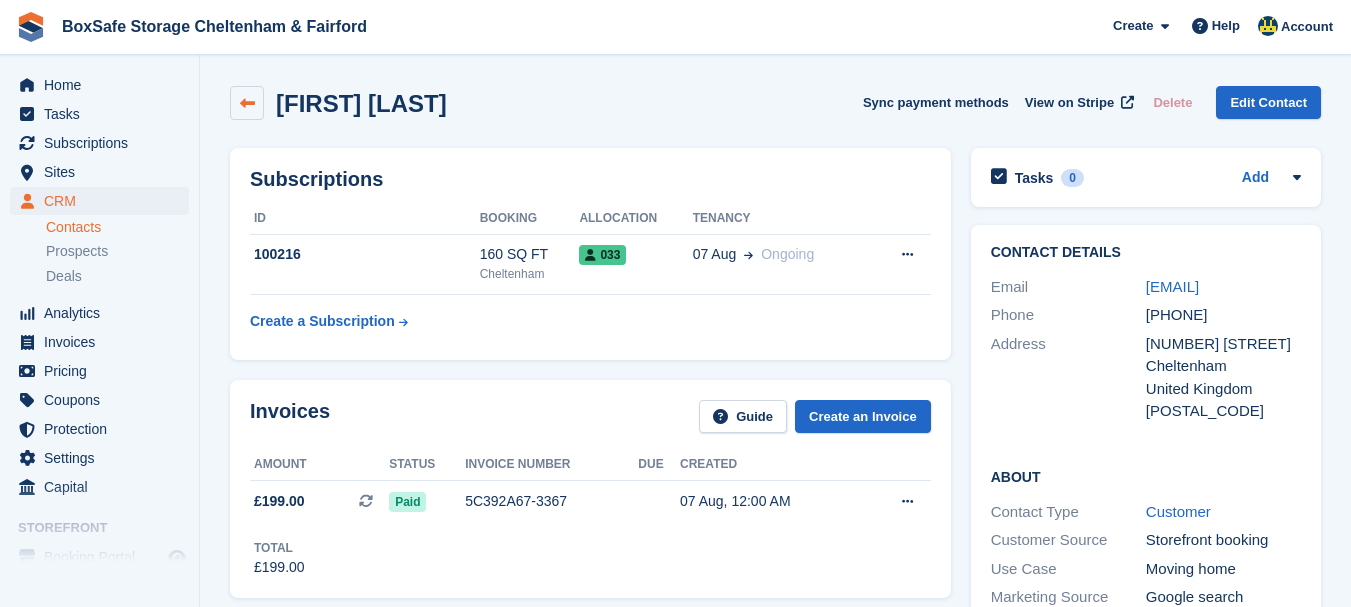 click at bounding box center (247, 103) 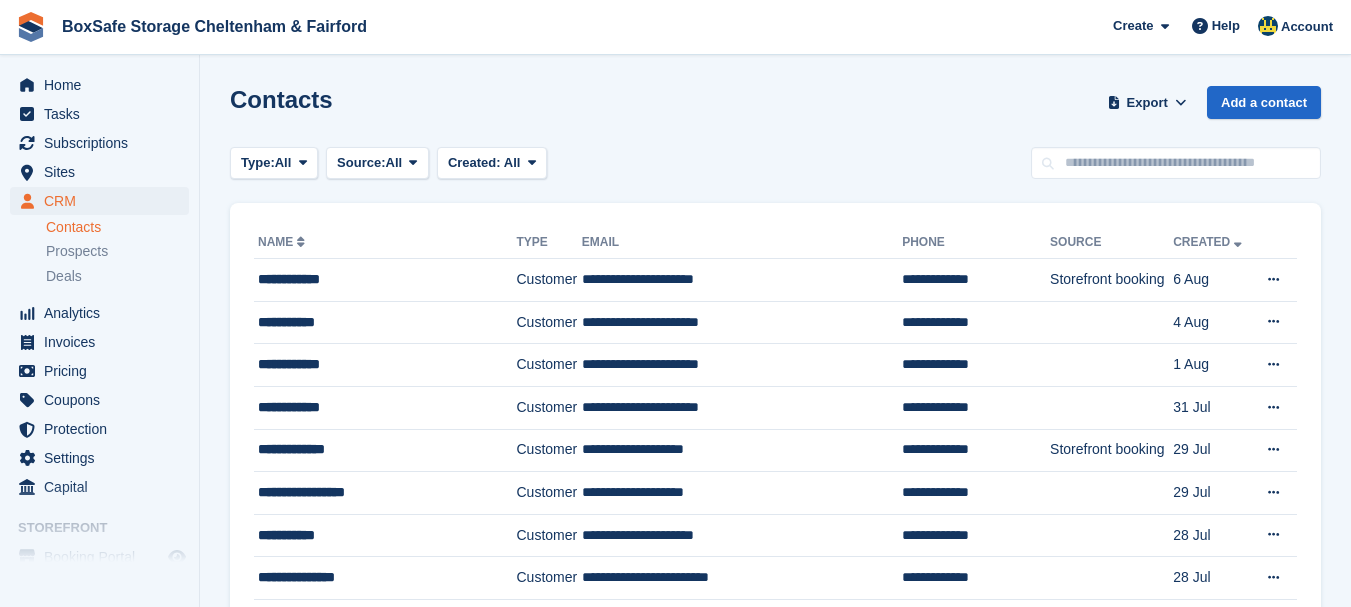 scroll, scrollTop: 0, scrollLeft: 0, axis: both 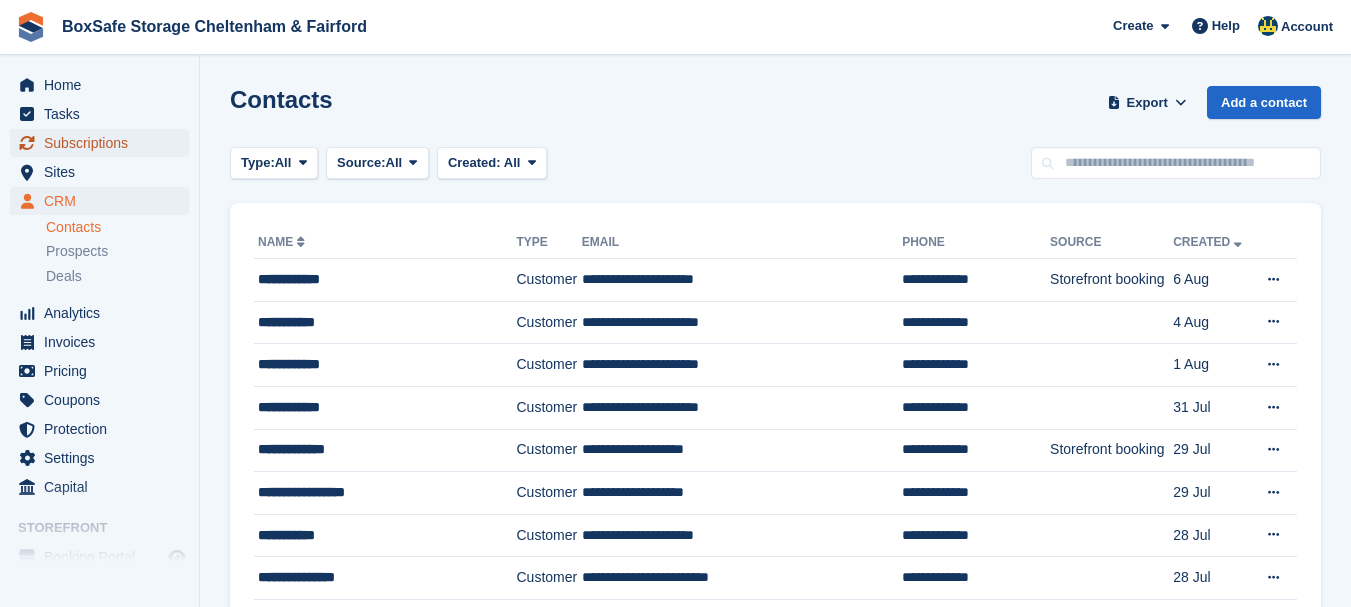 click on "Subscriptions" at bounding box center [104, 143] 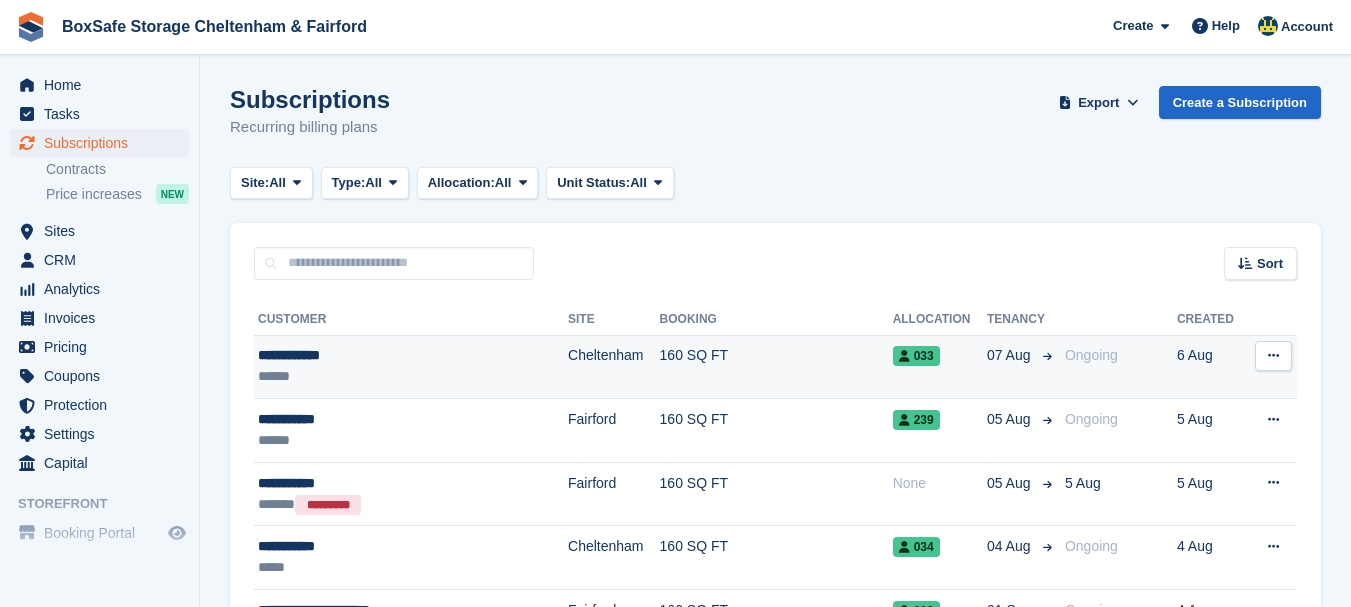 scroll, scrollTop: 0, scrollLeft: 0, axis: both 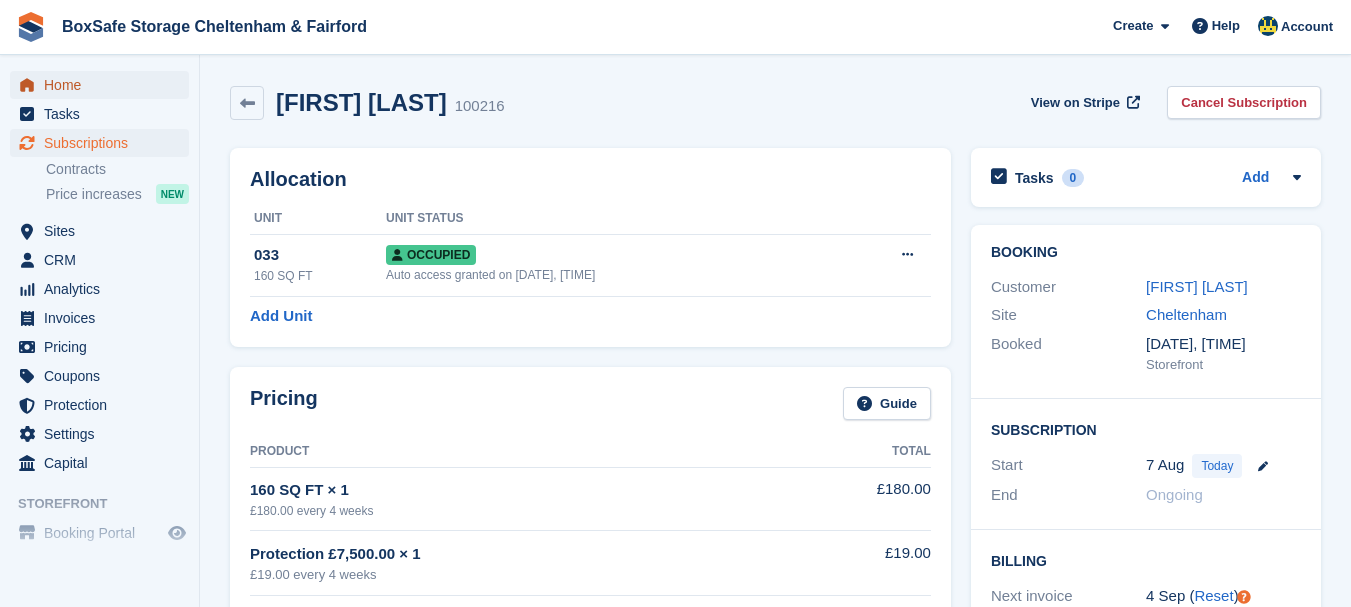 click on "Home" at bounding box center (104, 85) 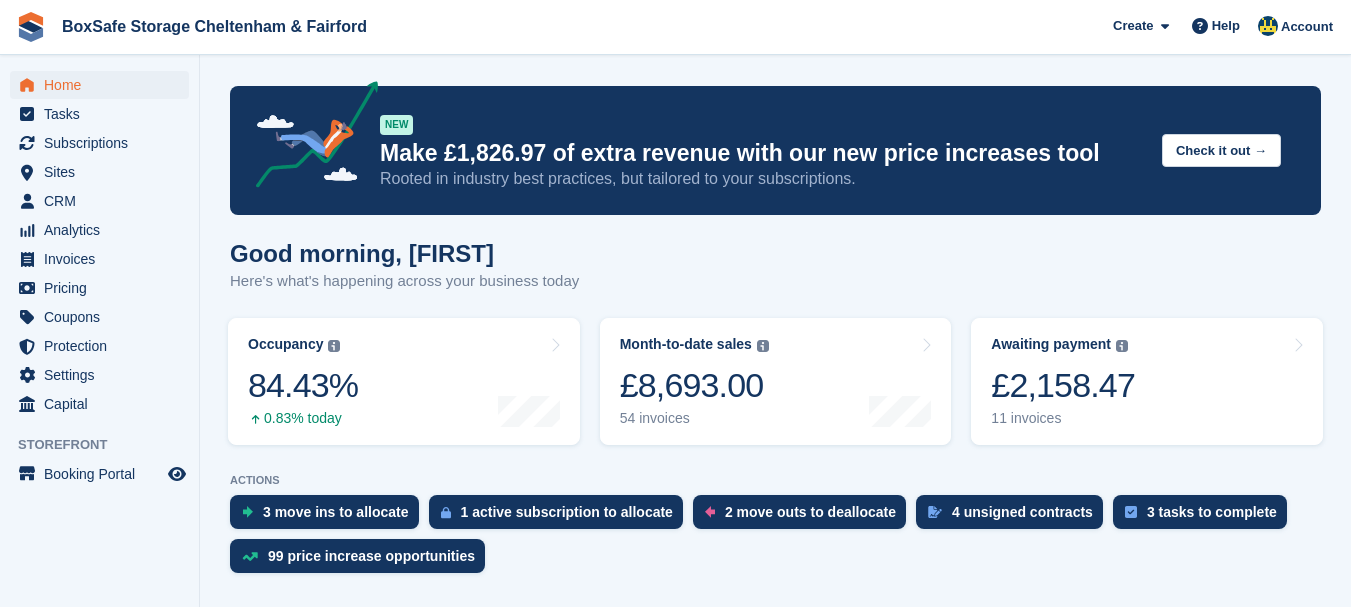scroll, scrollTop: 0, scrollLeft: 0, axis: both 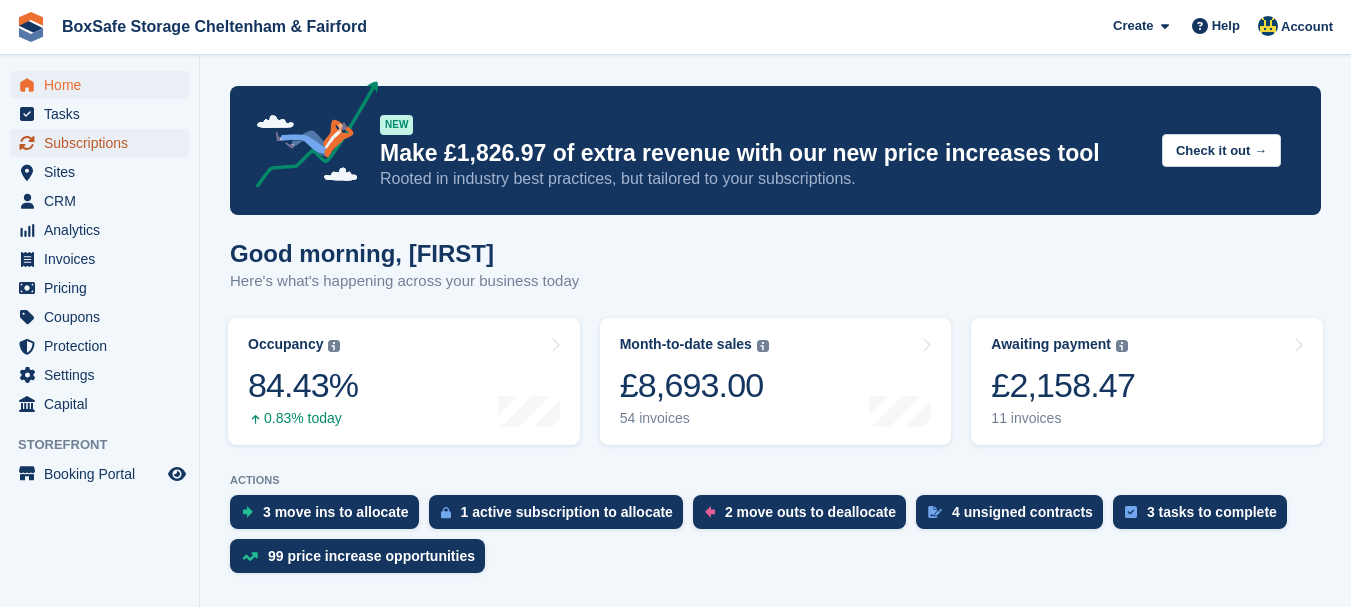 click on "Subscriptions" at bounding box center (104, 143) 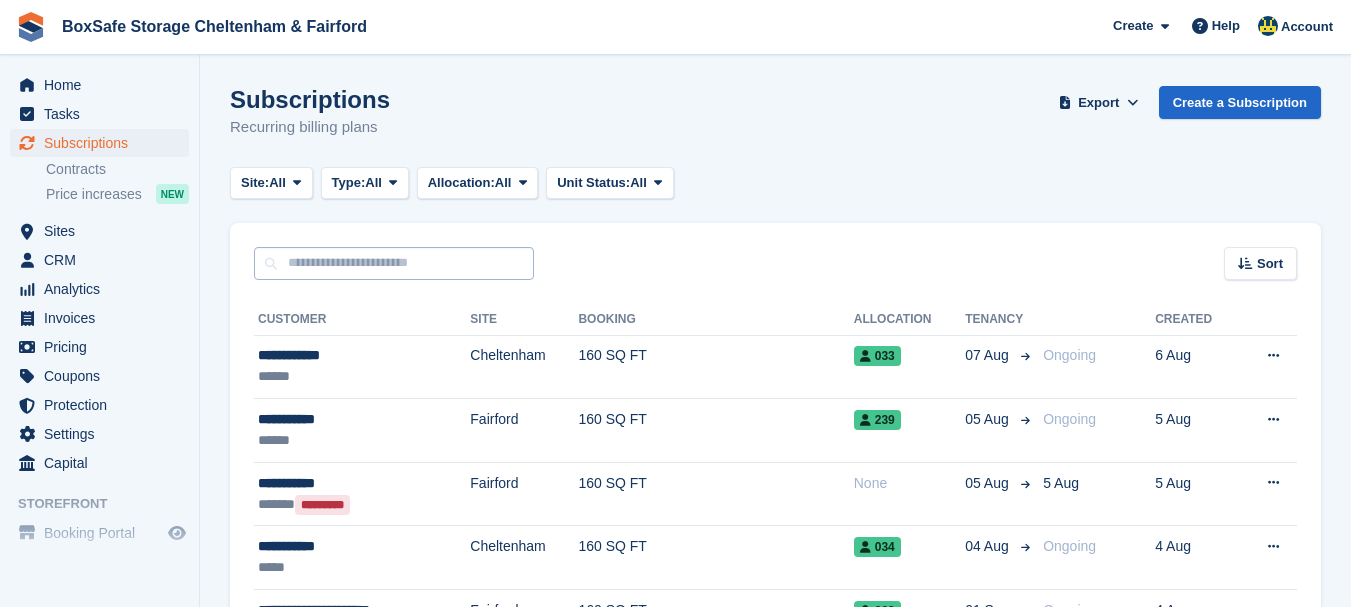 click at bounding box center (394, 263) 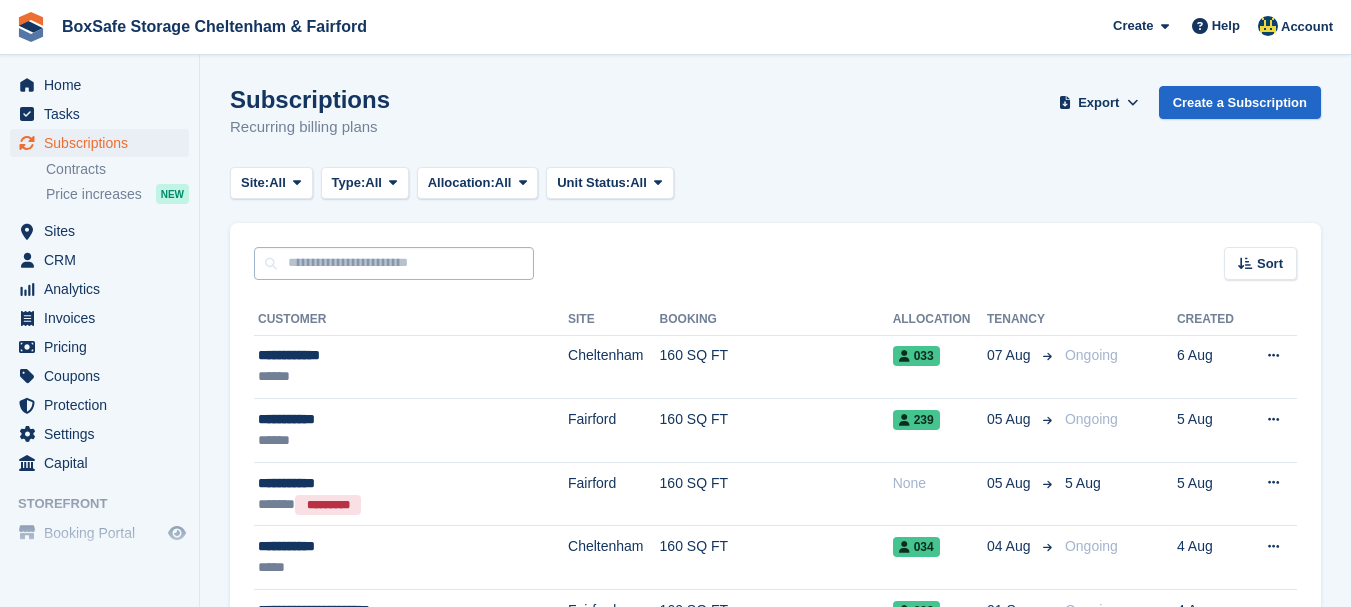 scroll, scrollTop: 0, scrollLeft: 0, axis: both 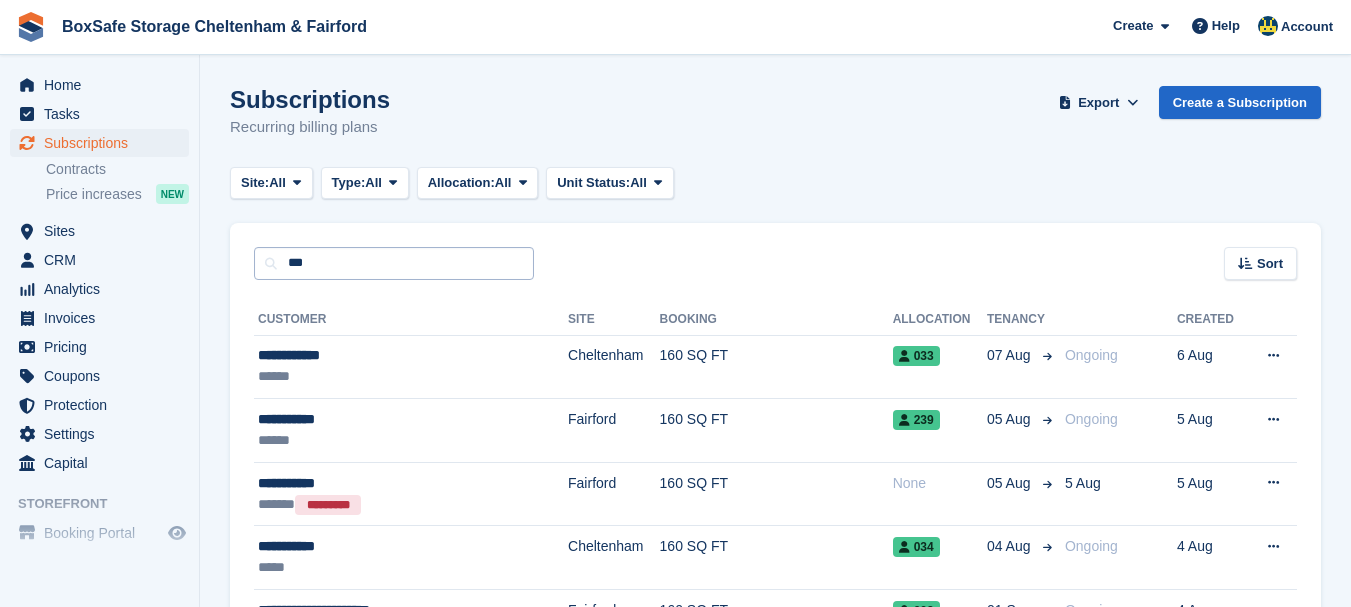 type on "***" 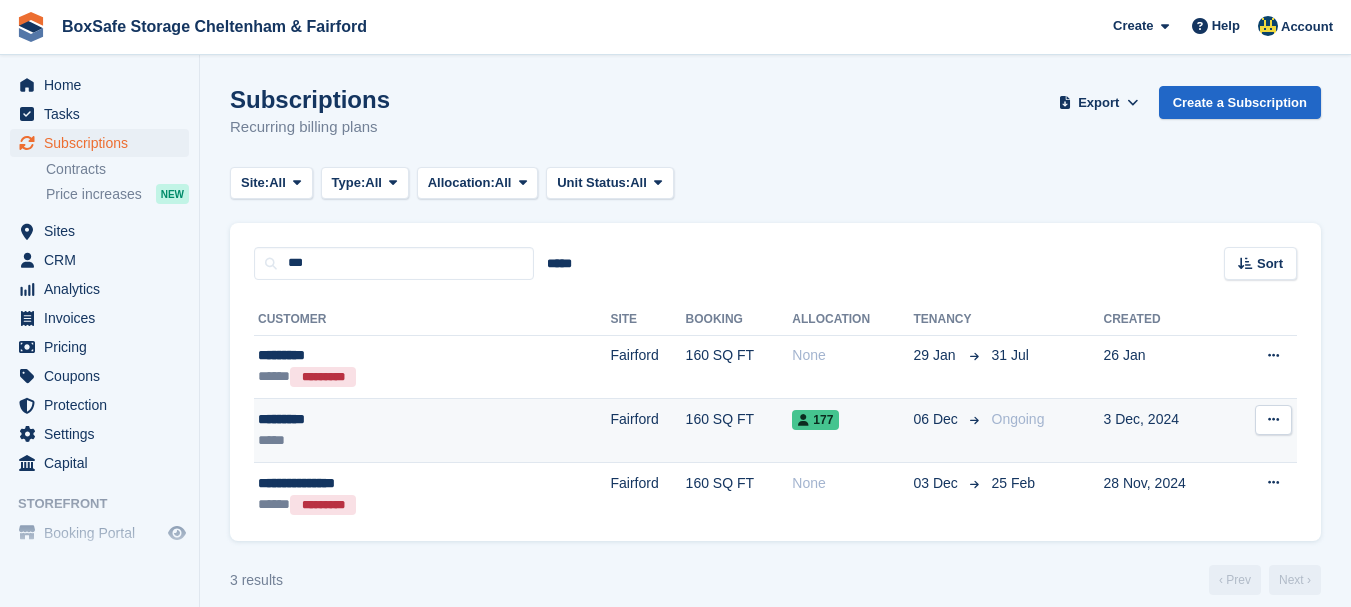 click on "*********" at bounding box center (370, 419) 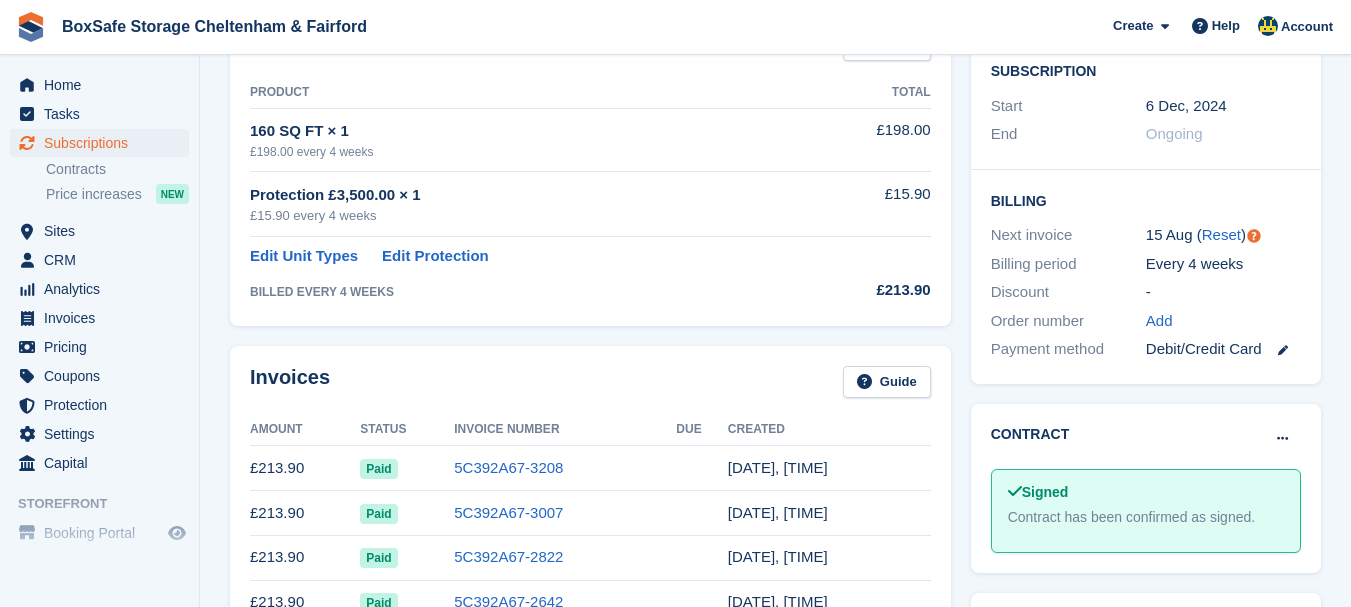 scroll, scrollTop: 360, scrollLeft: 0, axis: vertical 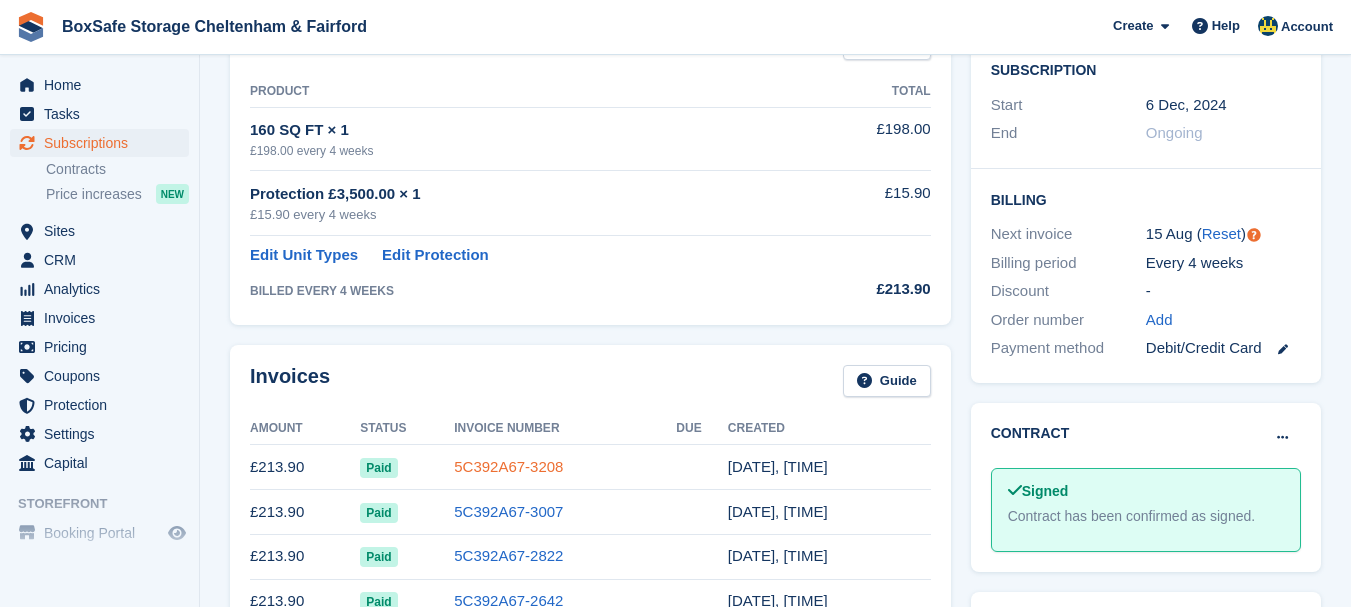 click on "5C392A67-3208" at bounding box center [508, 466] 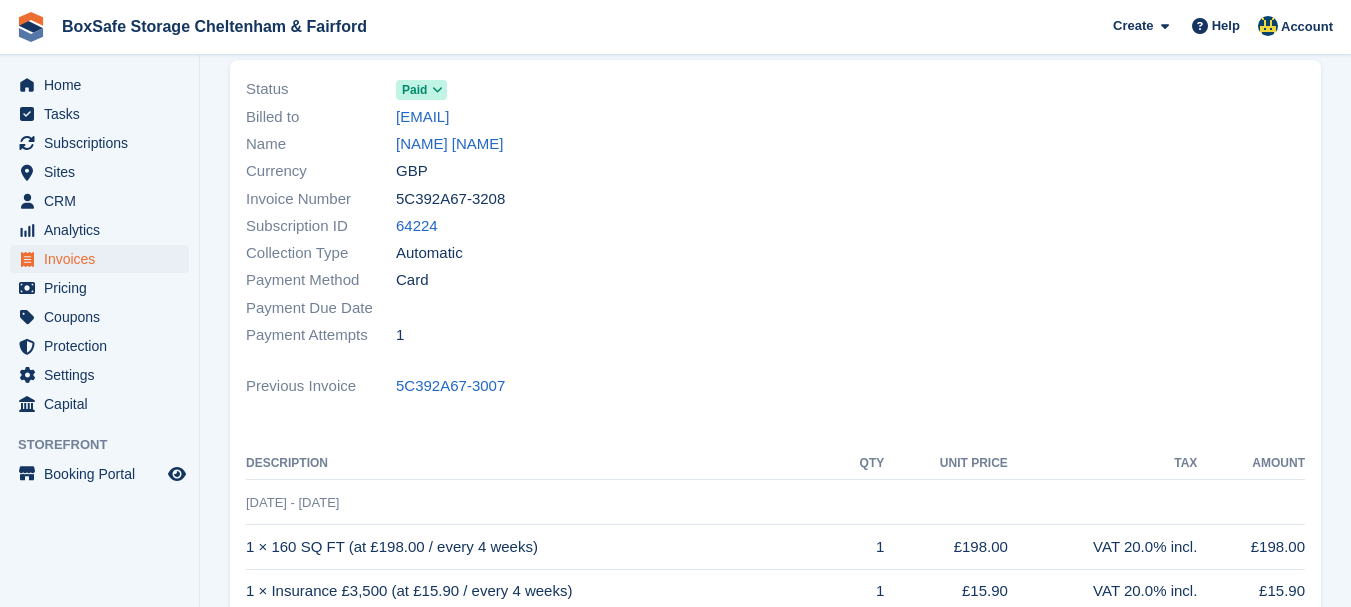 scroll, scrollTop: 160, scrollLeft: 0, axis: vertical 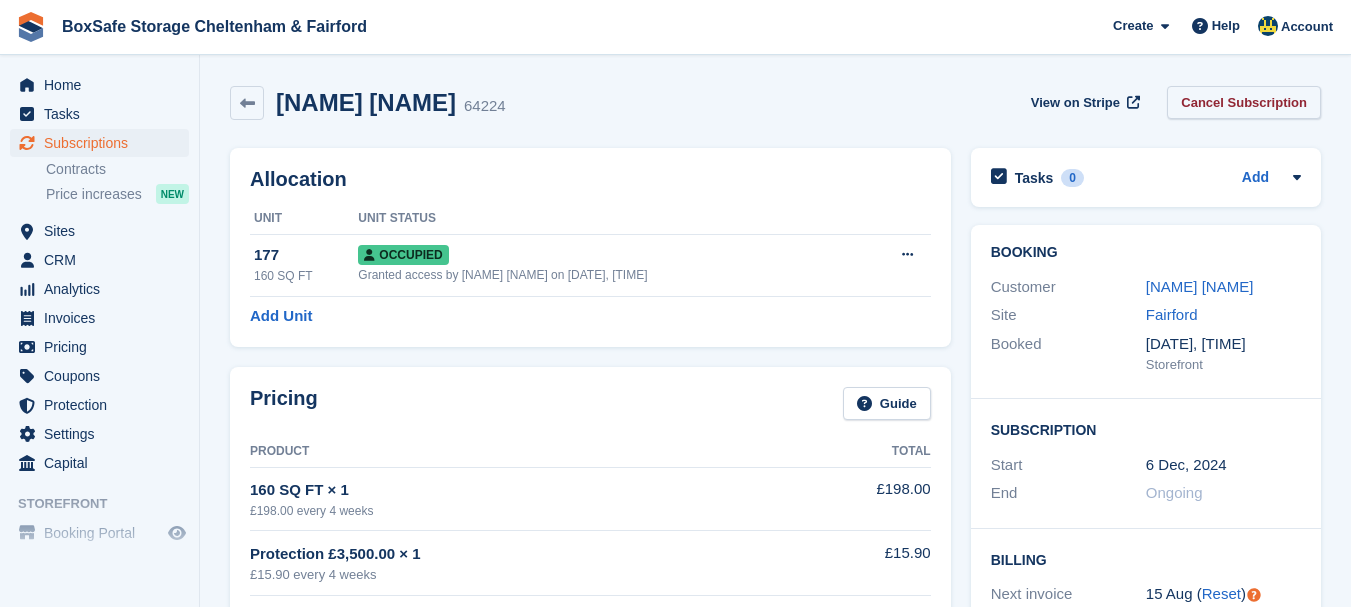 click on "Cancel Subscription" at bounding box center (1244, 102) 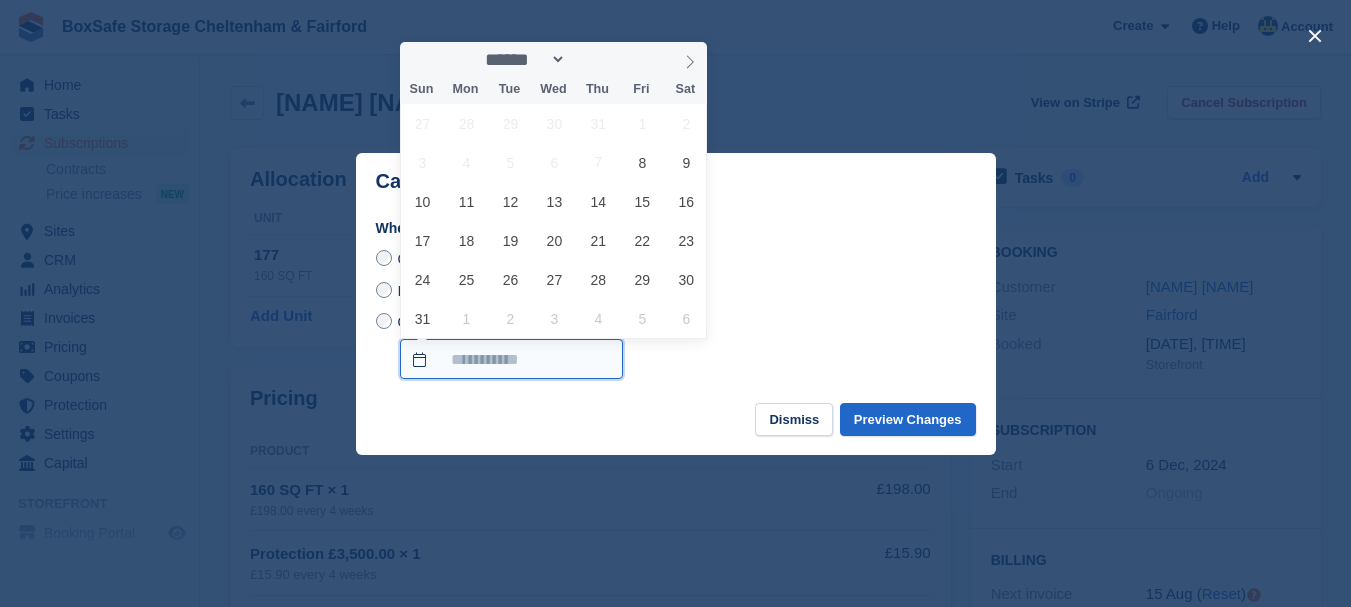 click on "On a custom date" at bounding box center [511, 359] 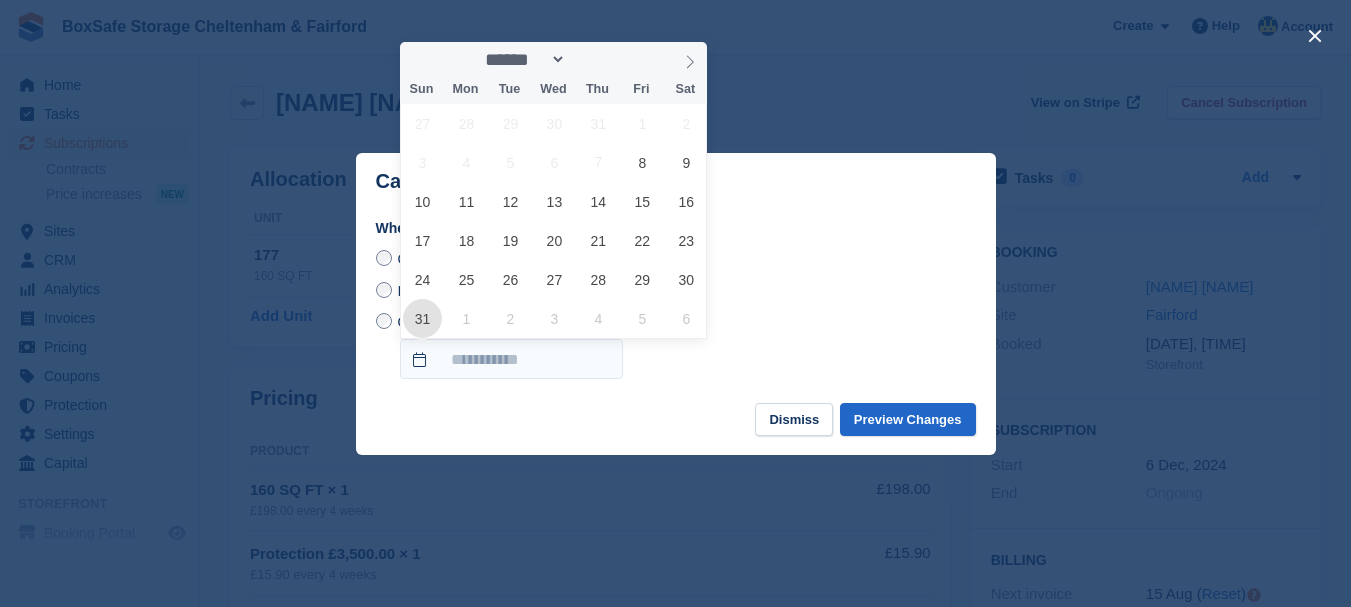 click on "31" at bounding box center (422, 318) 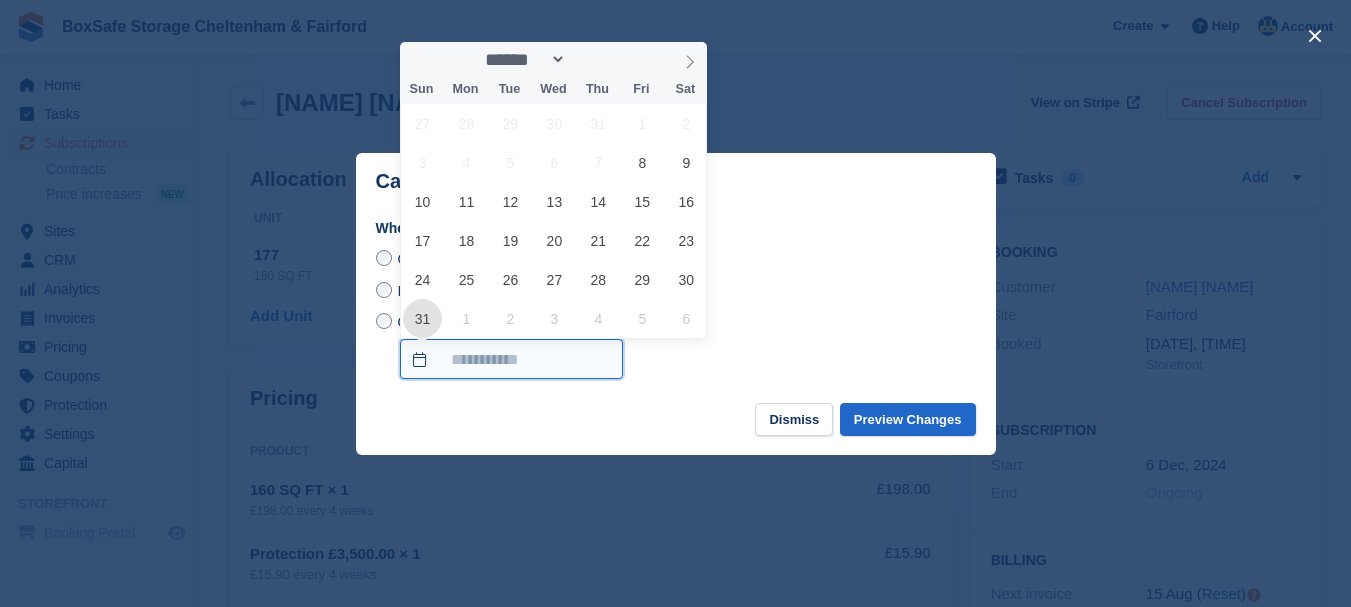 type on "**********" 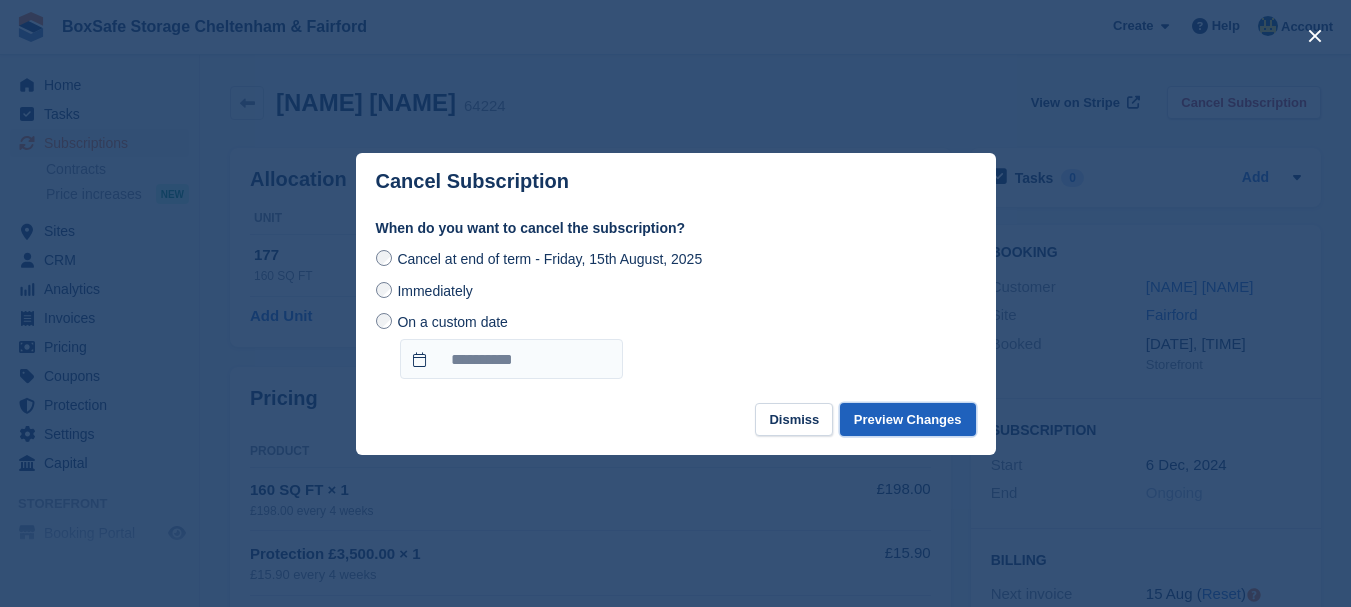 click on "Preview Changes" at bounding box center (908, 419) 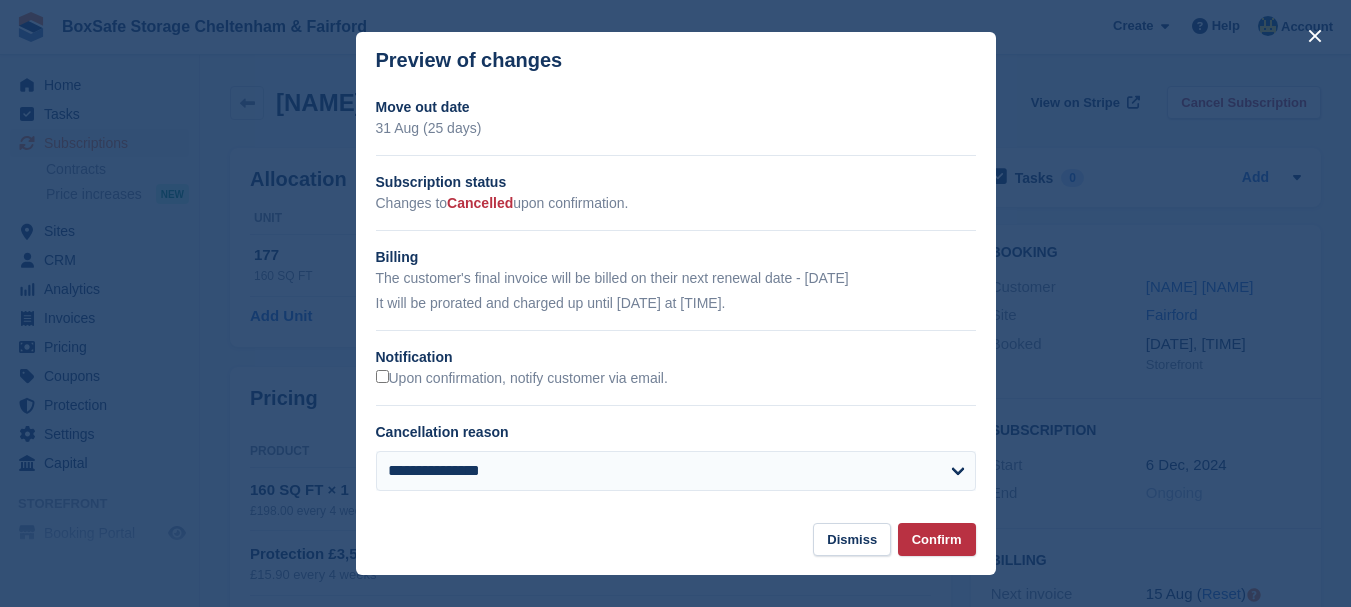 click on "Upon confirmation, notify customer via email." at bounding box center [676, 378] 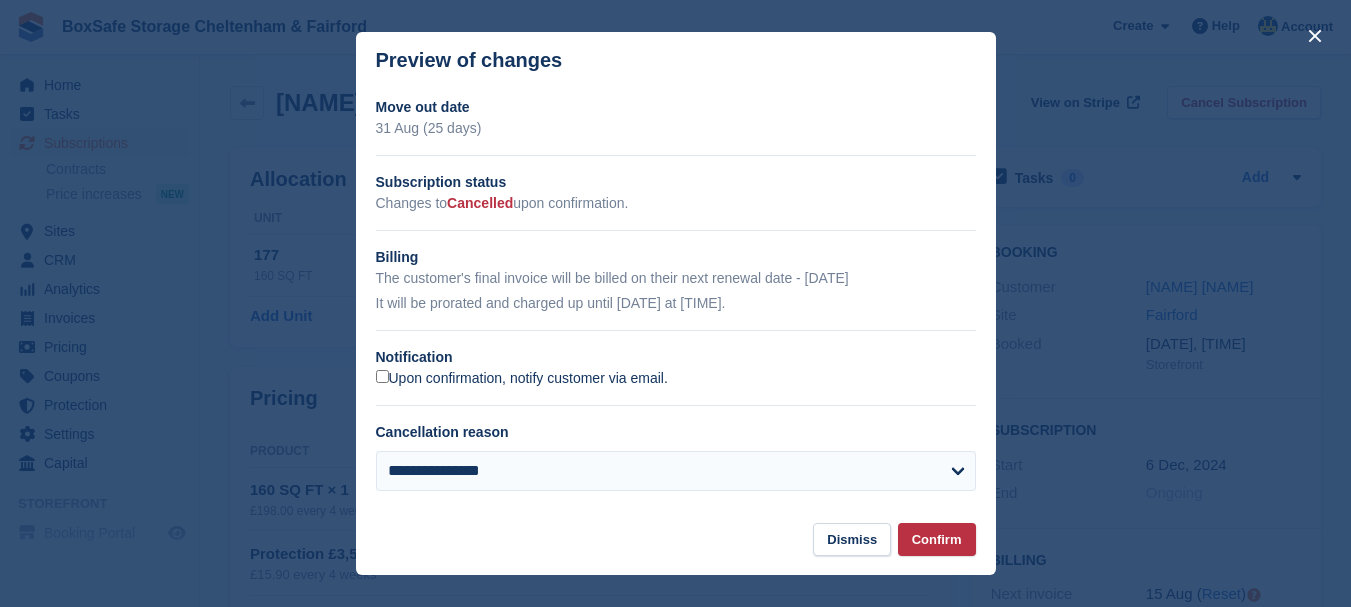 click on "Upon confirmation, notify customer via email." at bounding box center [522, 379] 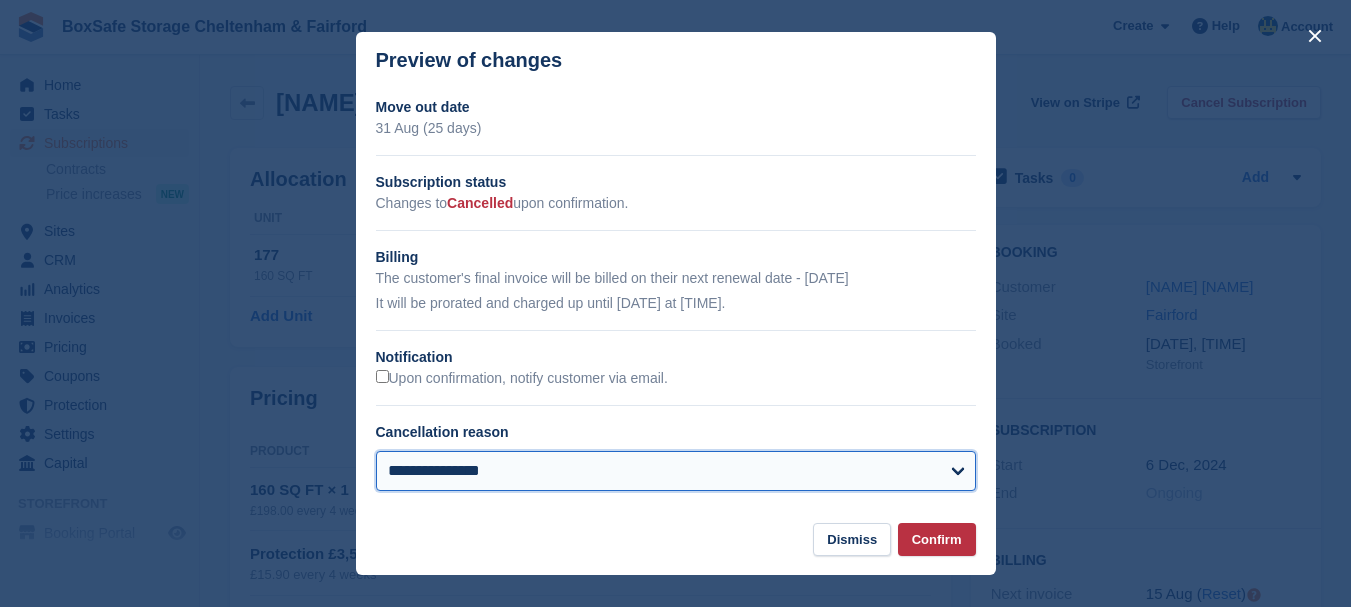 click on "**********" at bounding box center (676, 471) 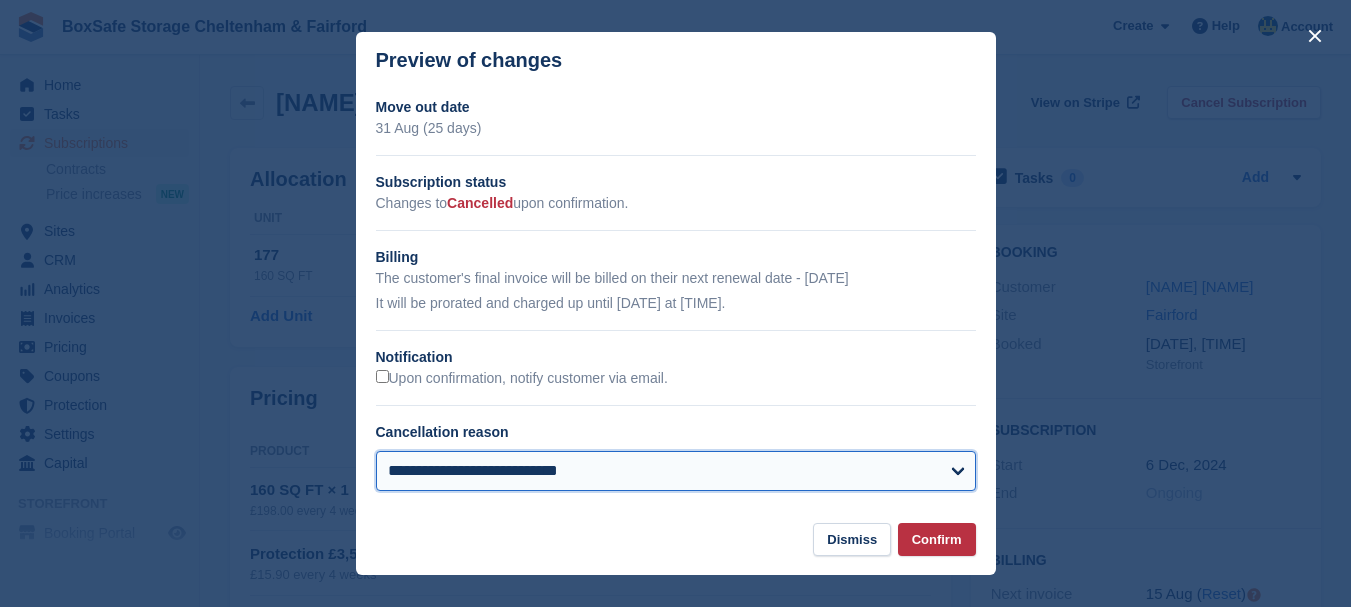 click on "**********" at bounding box center [676, 471] 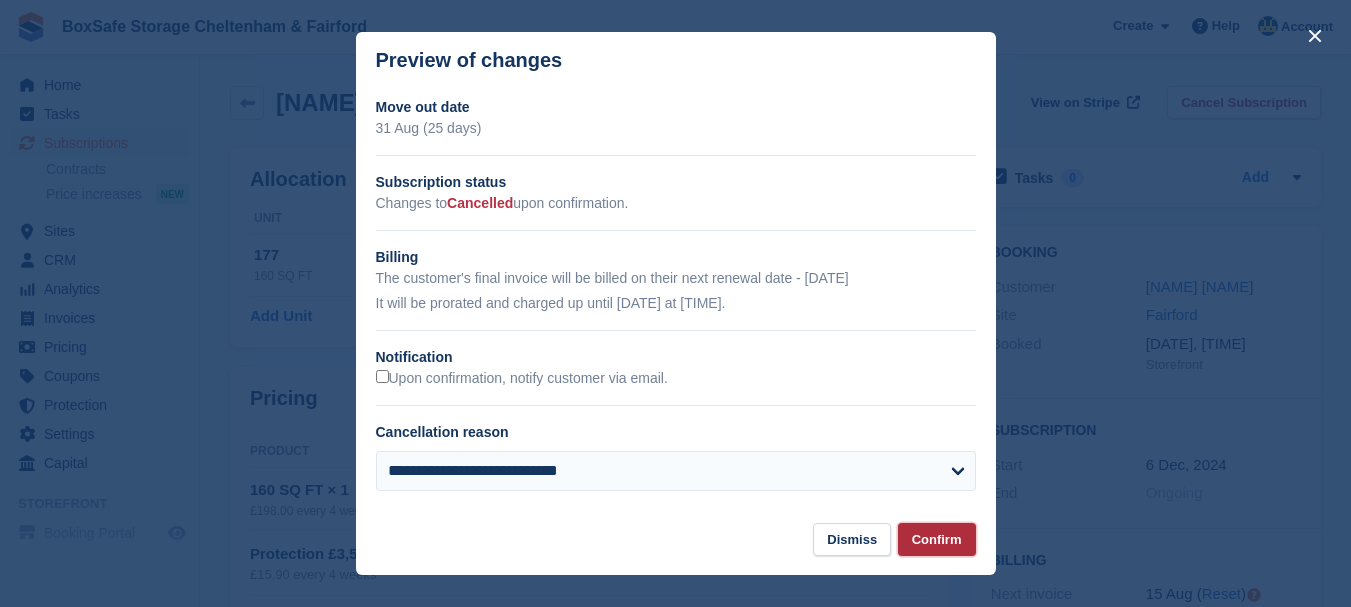 click on "Confirm" at bounding box center [937, 539] 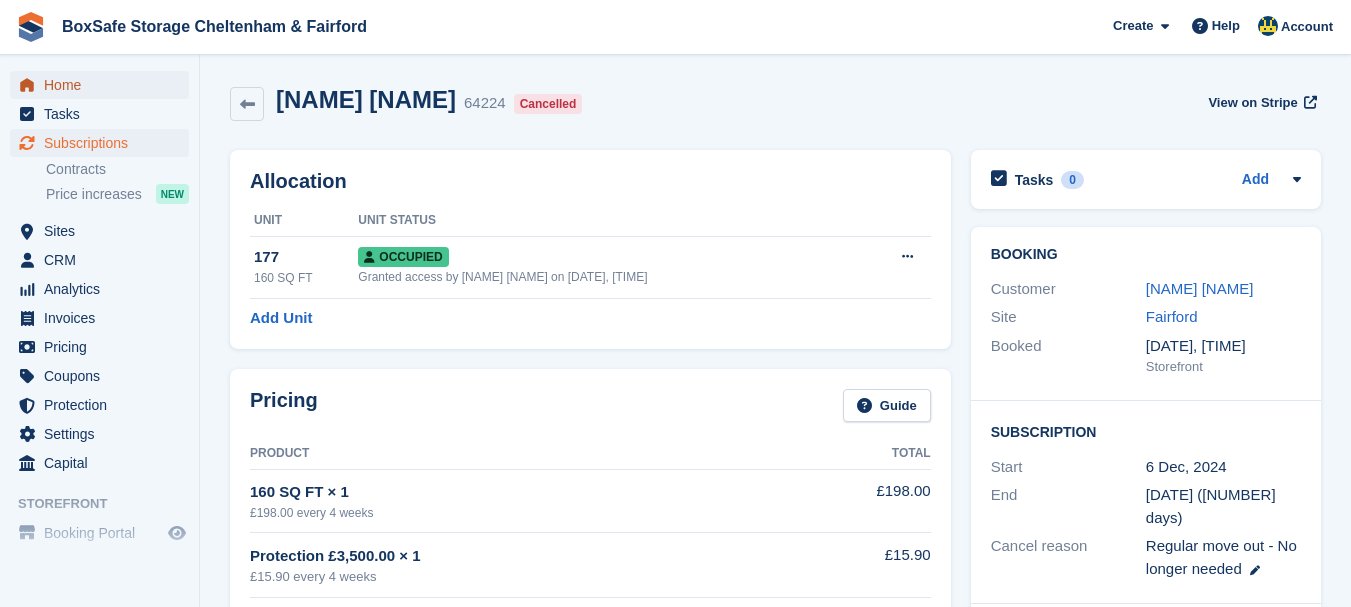 click on "Home" at bounding box center (104, 85) 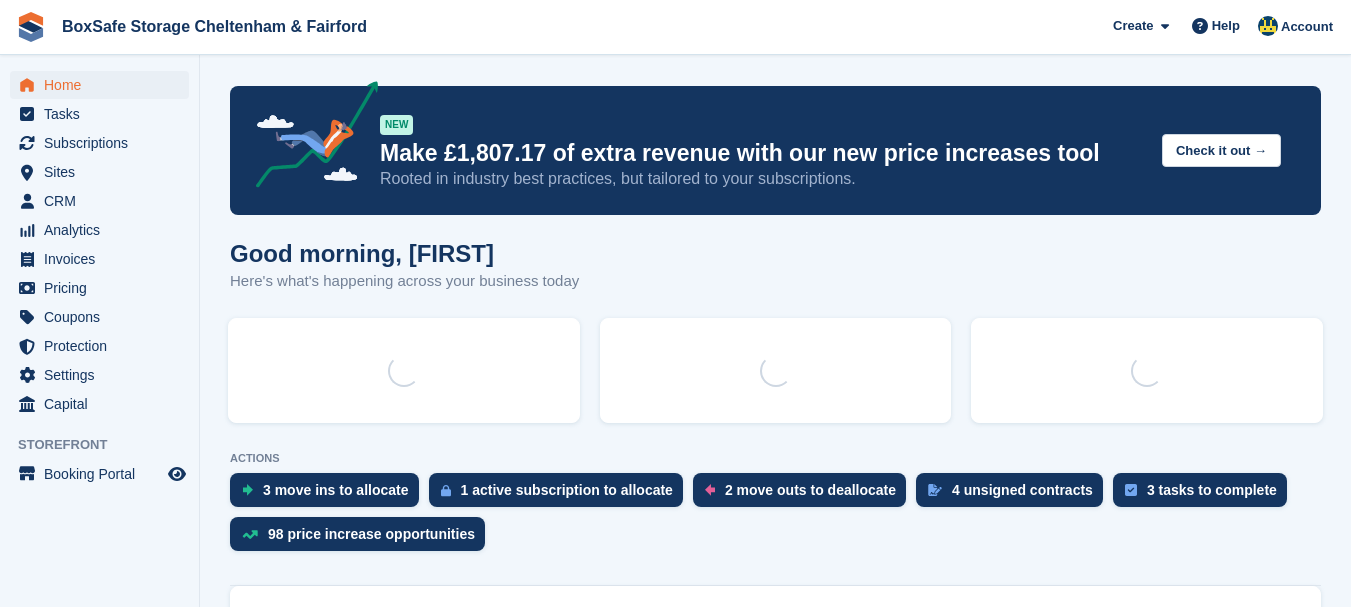 scroll, scrollTop: 0, scrollLeft: 0, axis: both 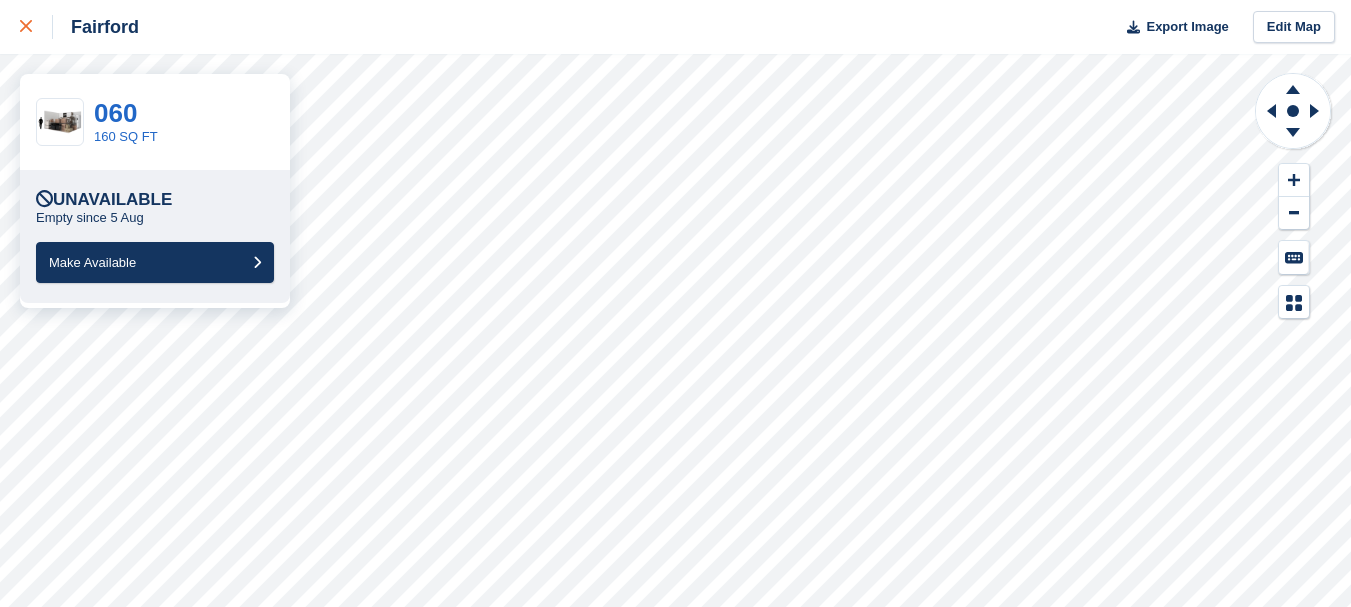 click 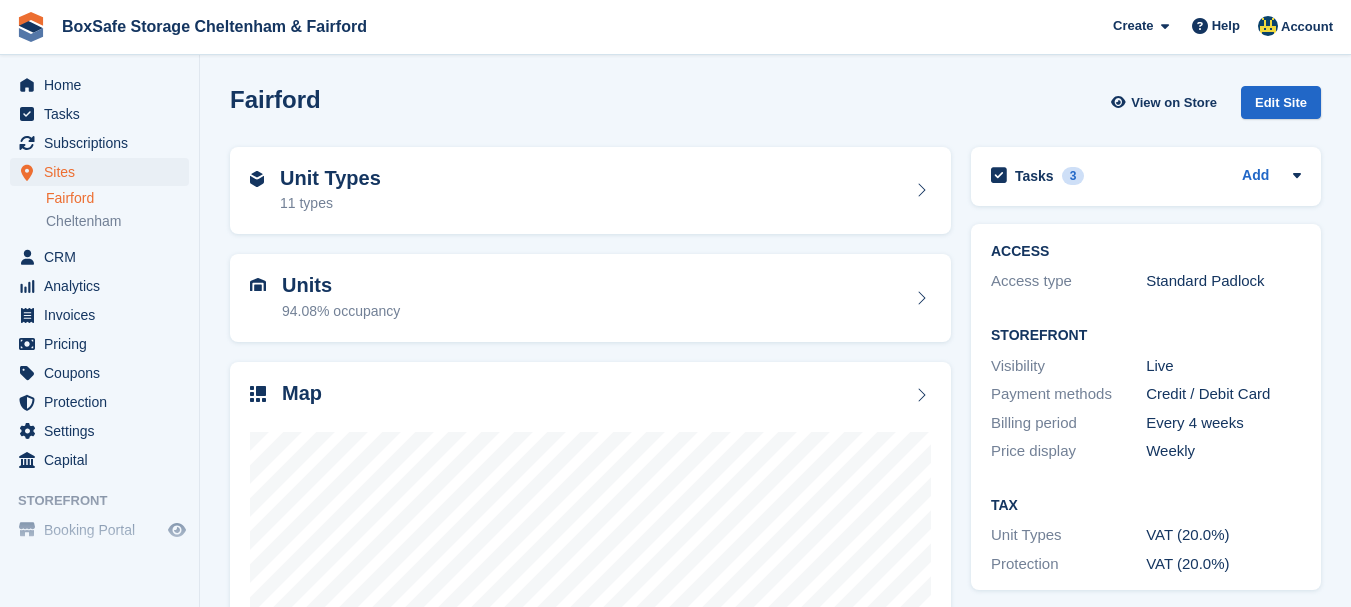 scroll, scrollTop: 0, scrollLeft: 0, axis: both 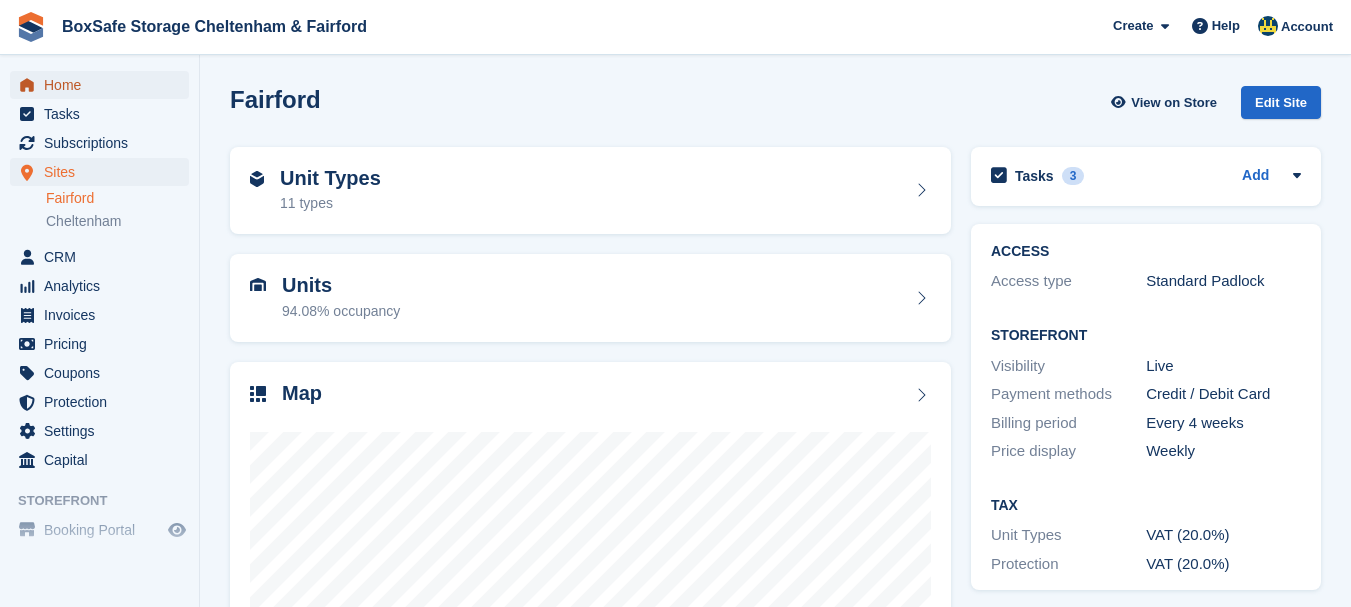 click on "Home" at bounding box center [104, 85] 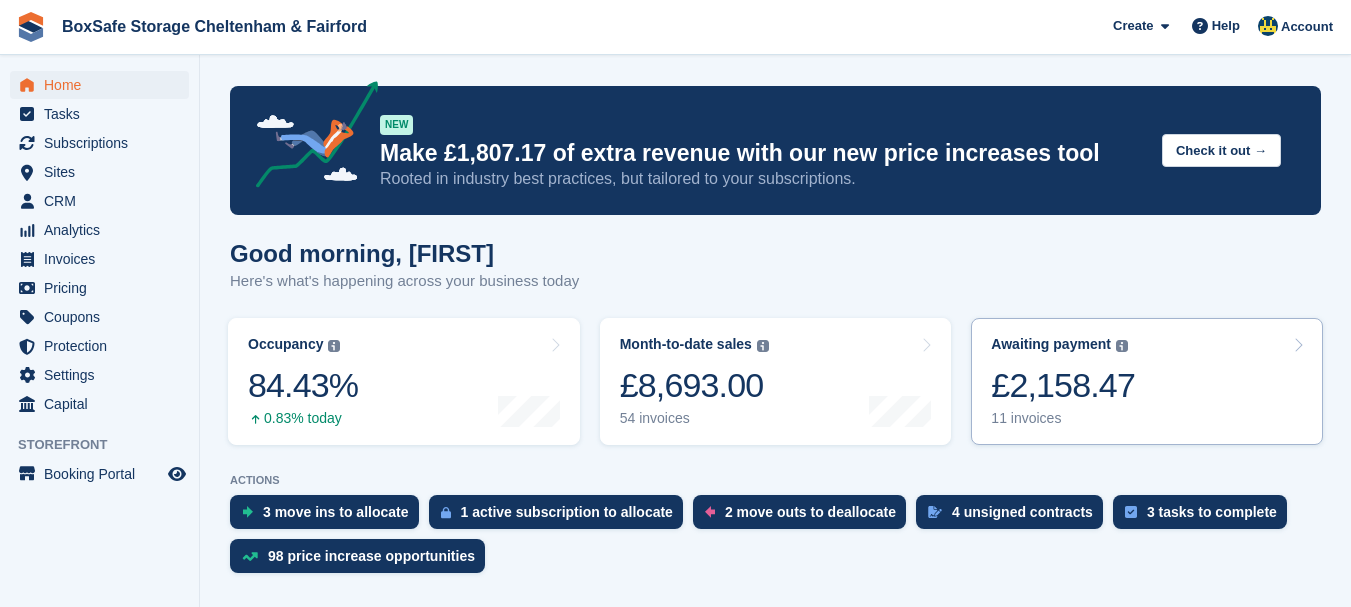 click on "Awaiting payment
The total outstanding balance on all open invoices.
£2,158.47
11 invoices" at bounding box center [1063, 381] 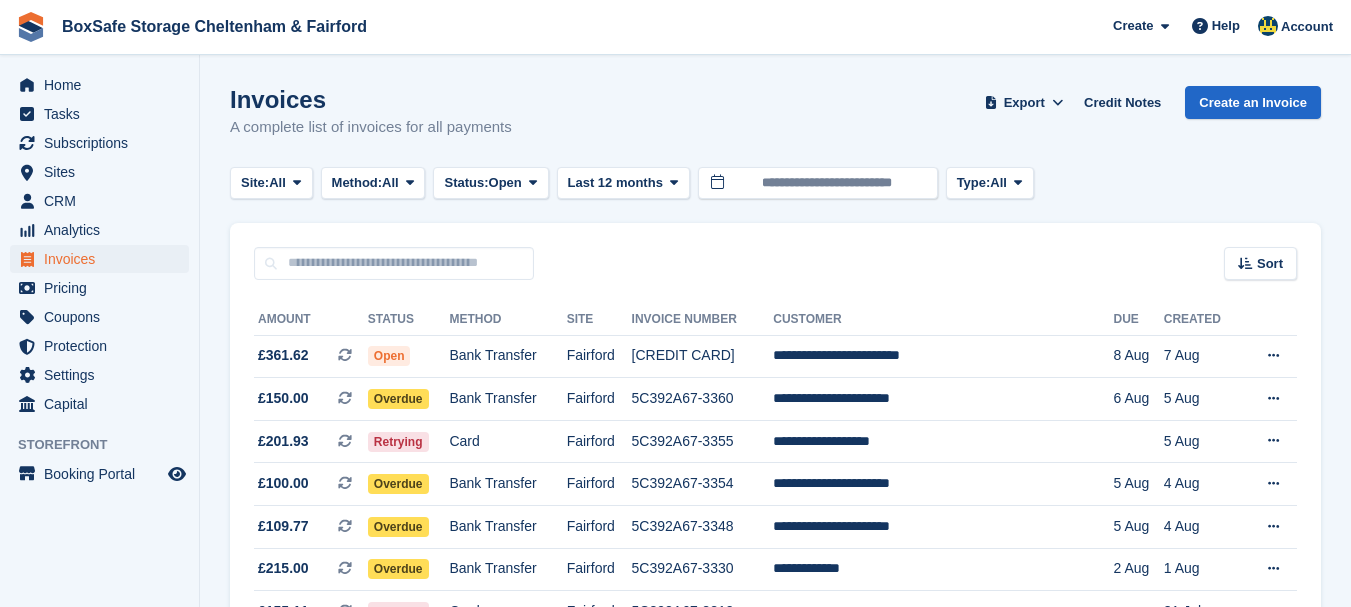 scroll, scrollTop: 0, scrollLeft: 0, axis: both 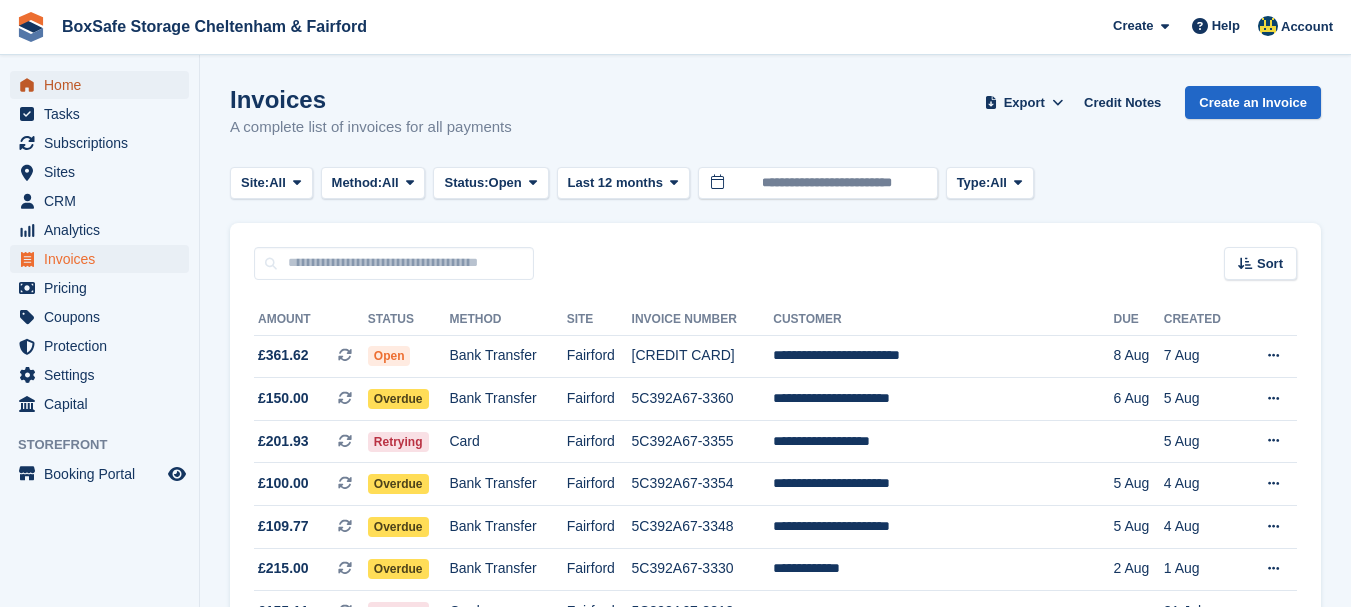 click on "Home" at bounding box center [104, 85] 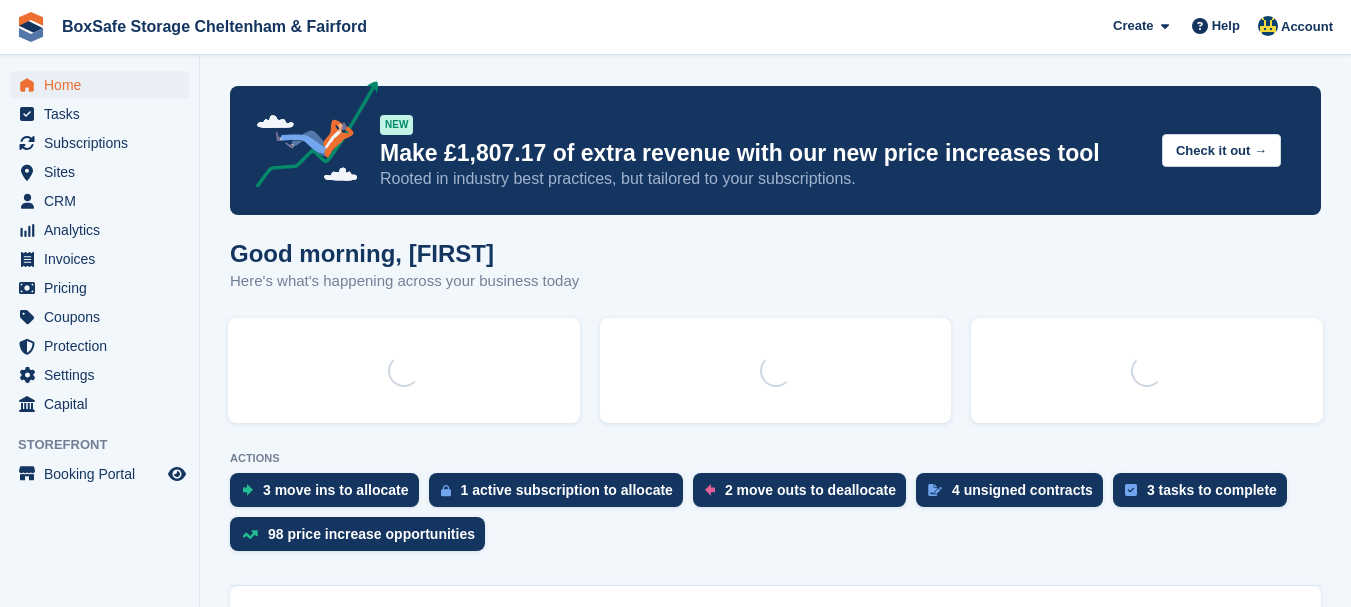 scroll, scrollTop: 0, scrollLeft: 0, axis: both 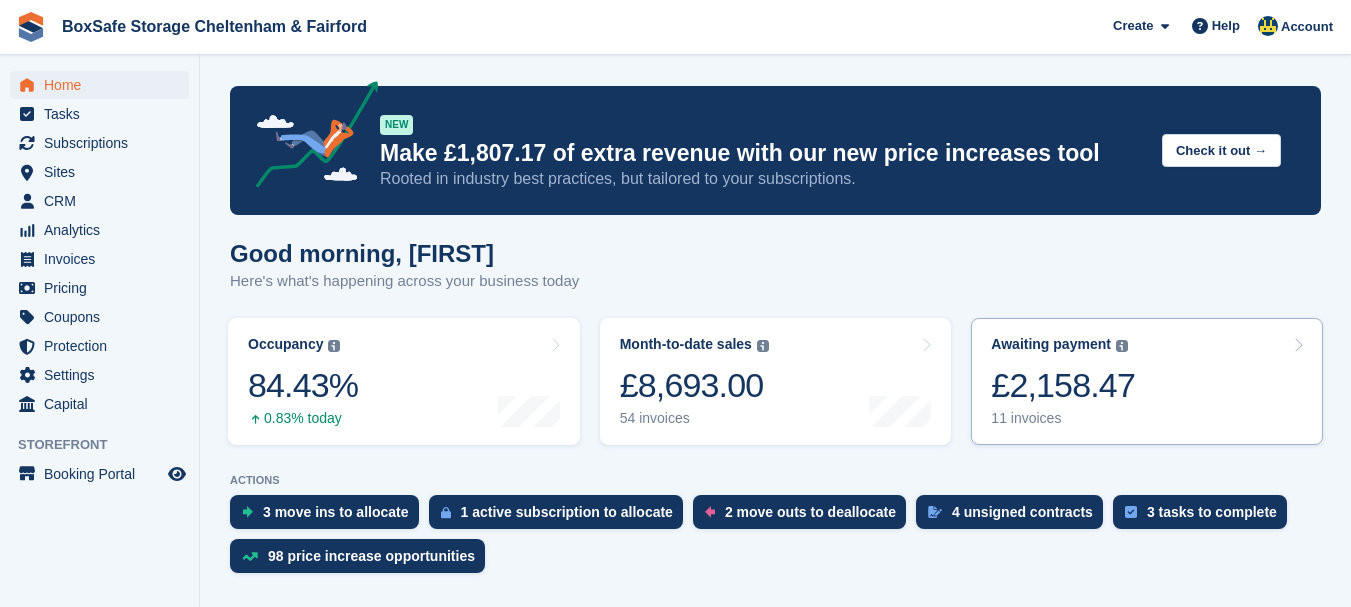 click on "£2,158.47" at bounding box center [1063, 385] 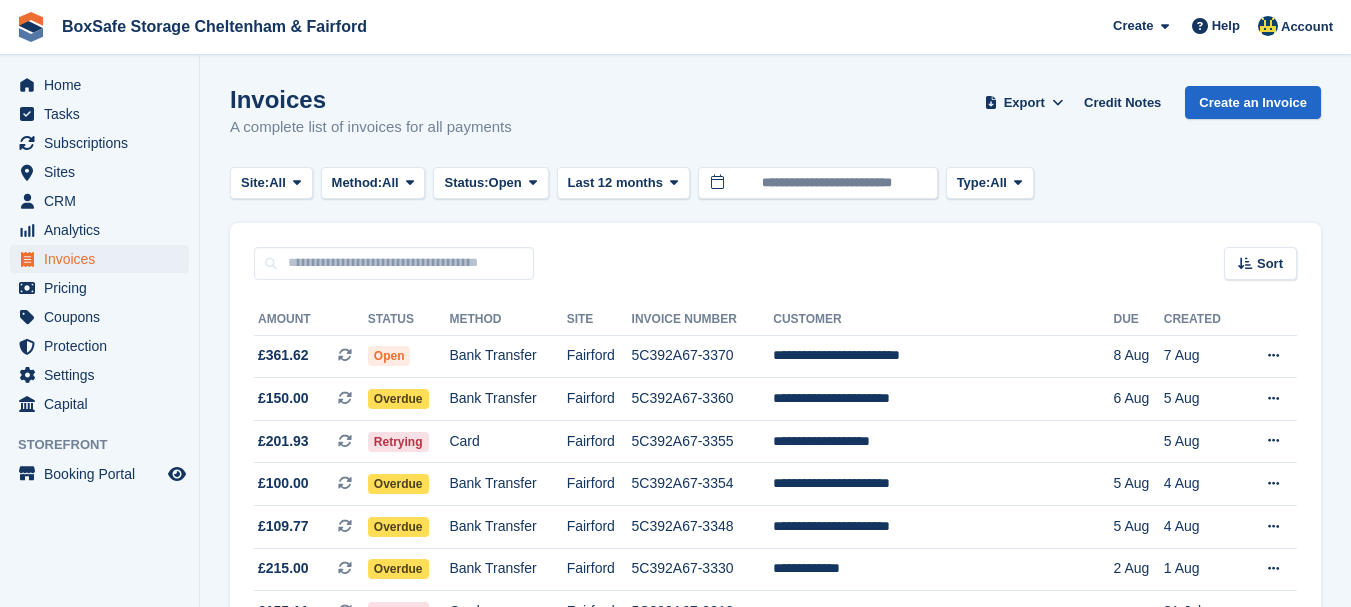 scroll, scrollTop: 0, scrollLeft: 0, axis: both 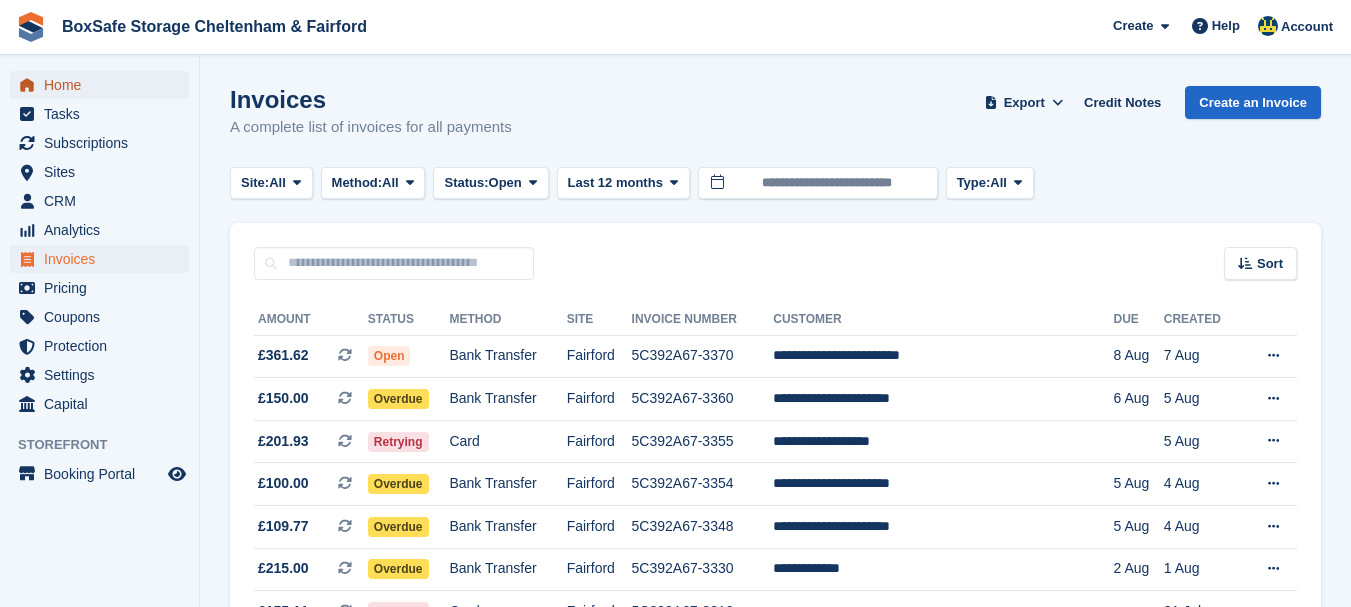 click on "Home" at bounding box center [104, 85] 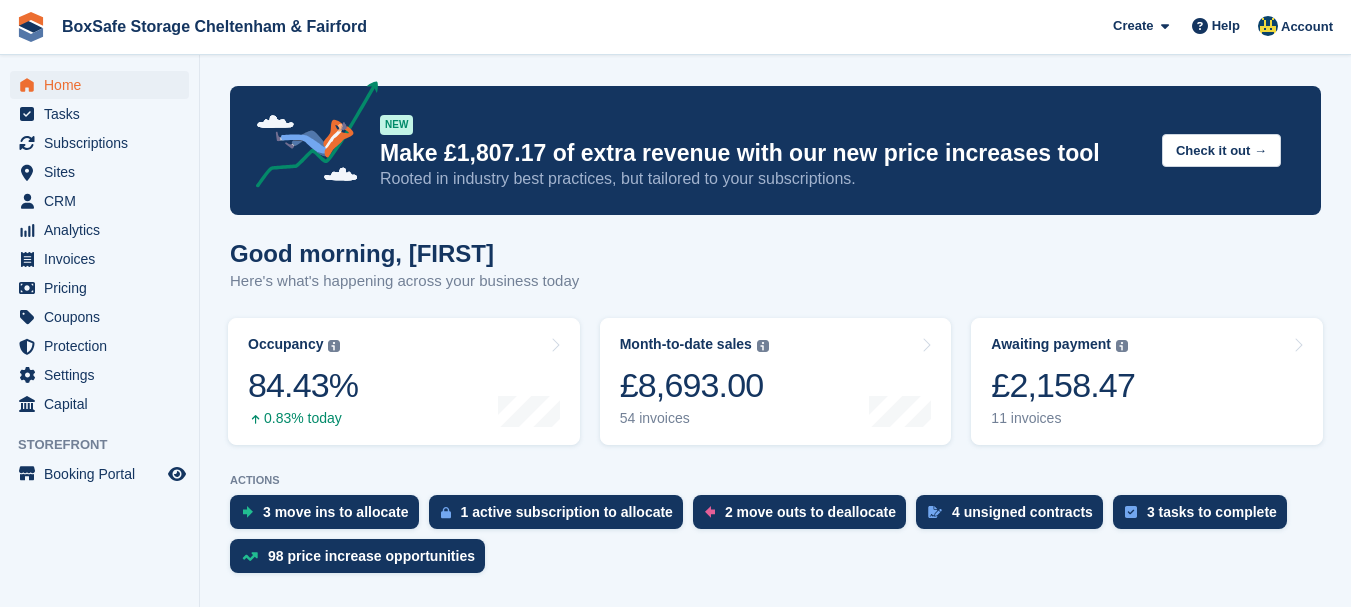 scroll, scrollTop: 0, scrollLeft: 0, axis: both 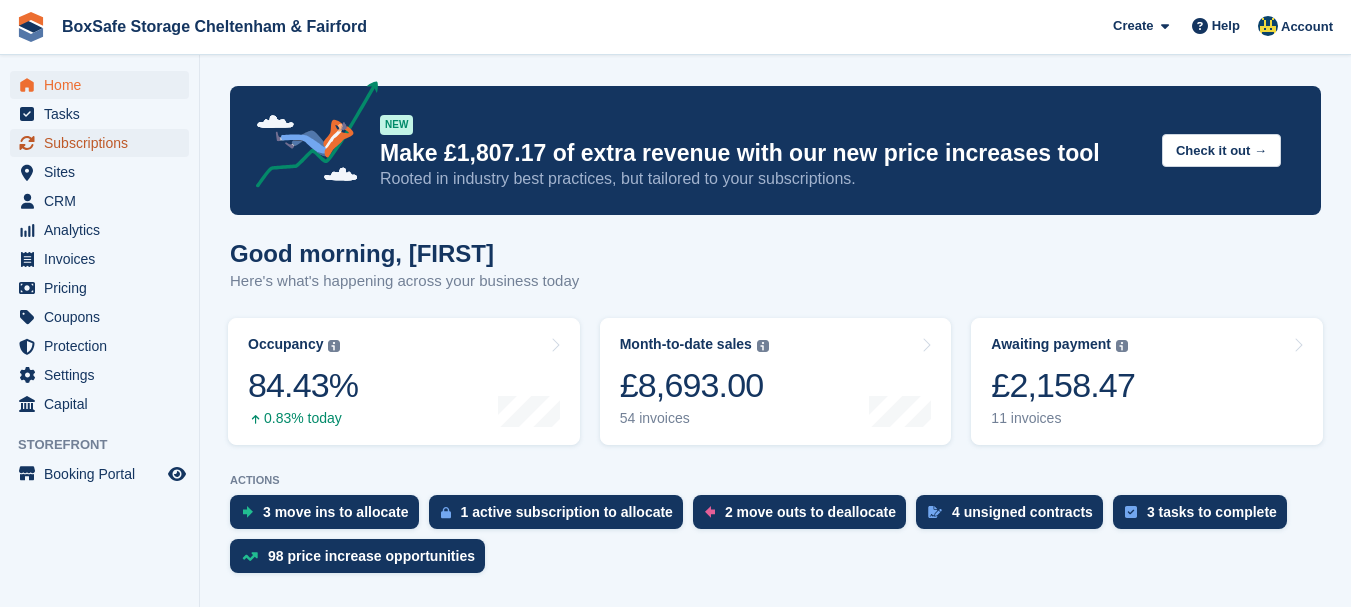 click on "Subscriptions" at bounding box center (104, 143) 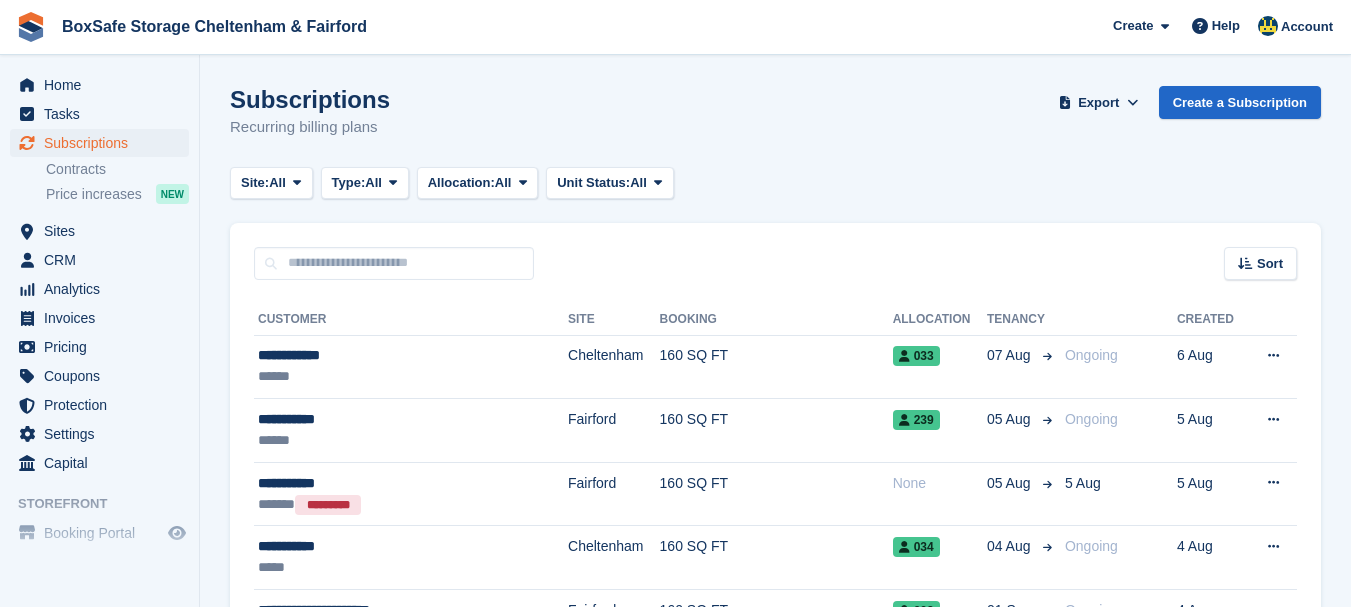 scroll, scrollTop: 0, scrollLeft: 0, axis: both 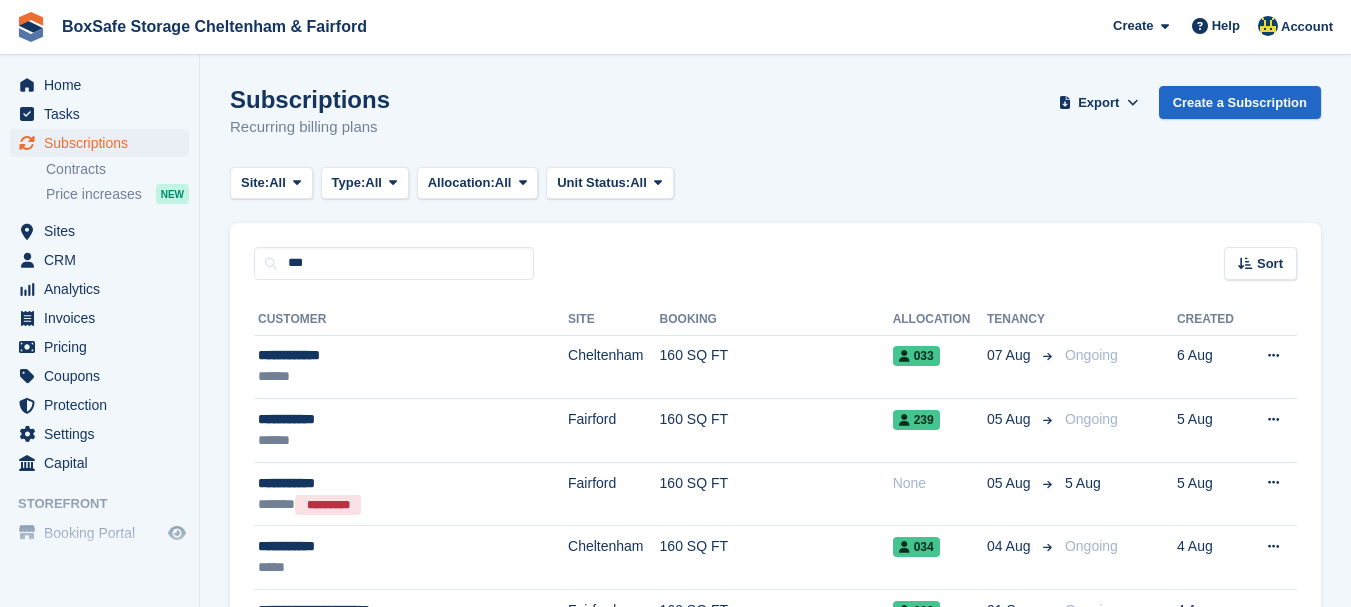 type on "***" 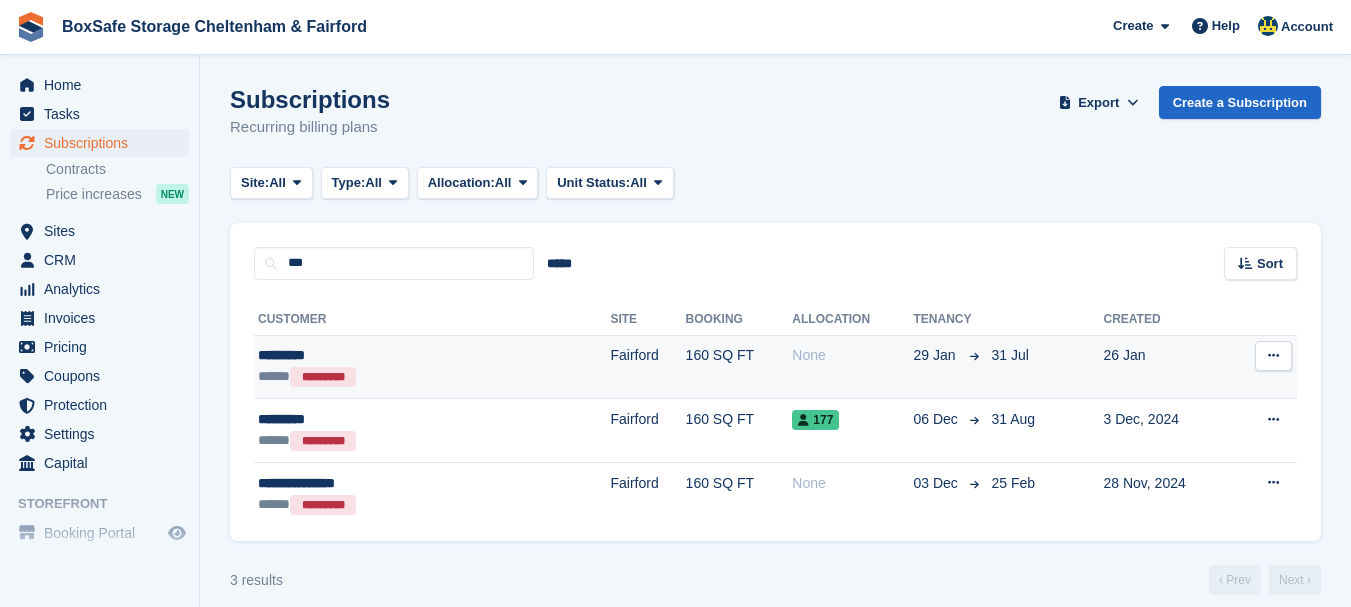 click on "*********" at bounding box center (370, 355) 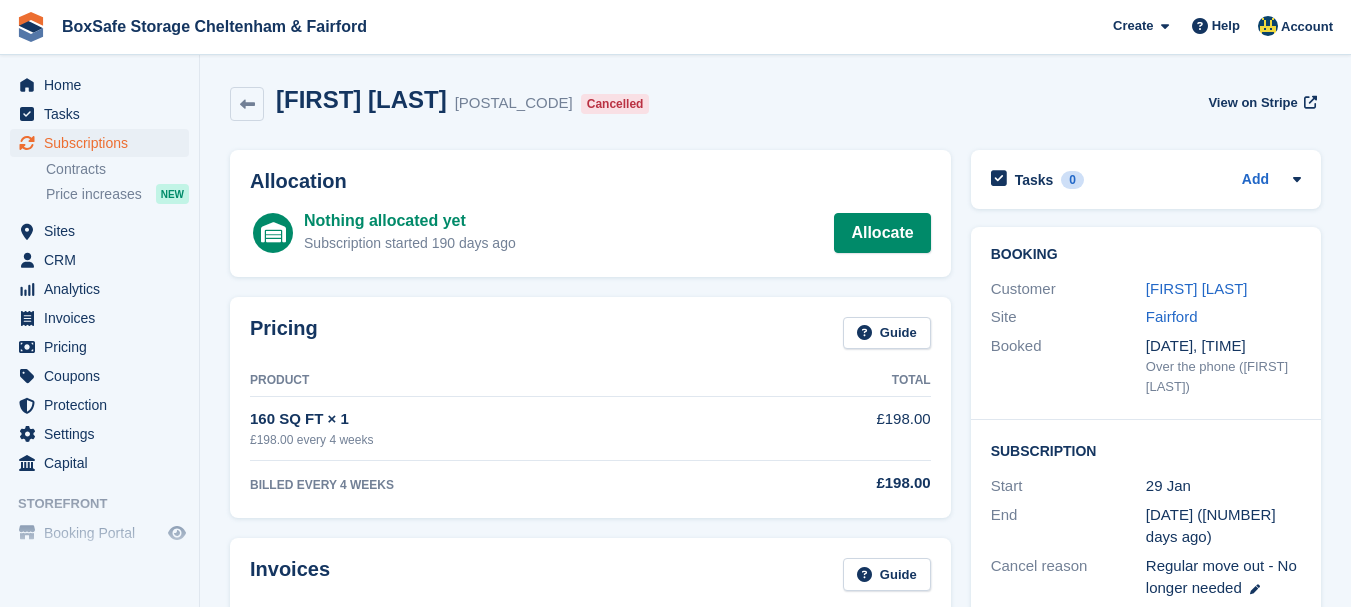 scroll, scrollTop: 0, scrollLeft: 0, axis: both 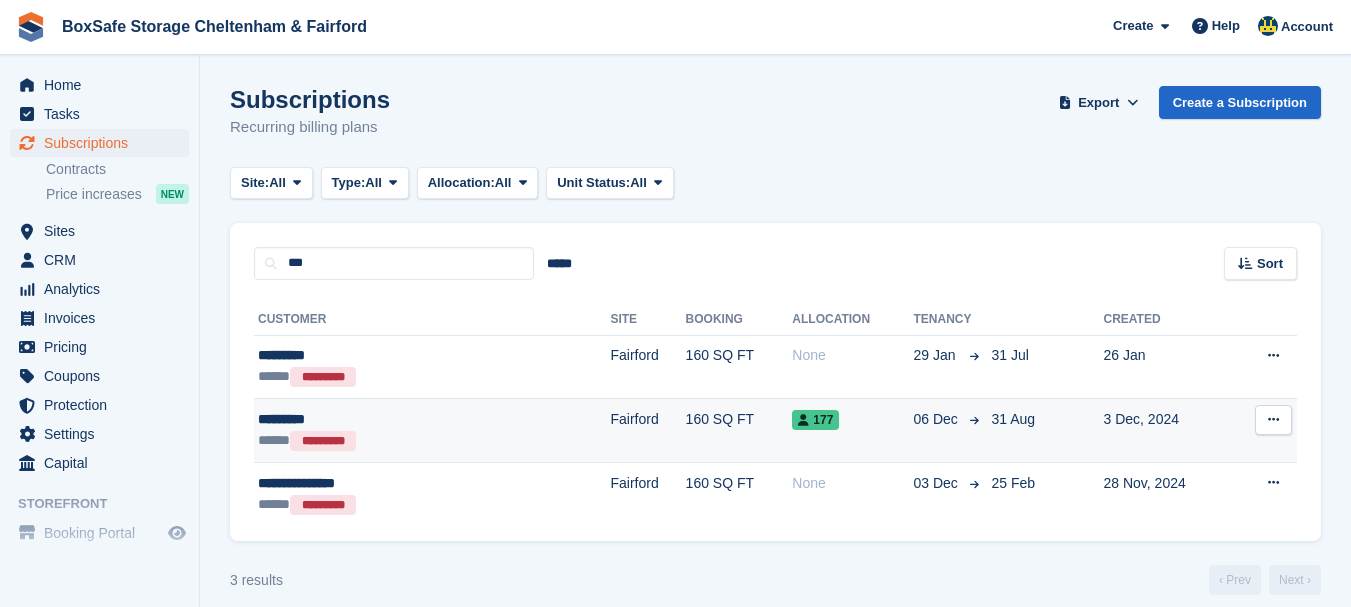 click on "Fairford" at bounding box center (647, 431) 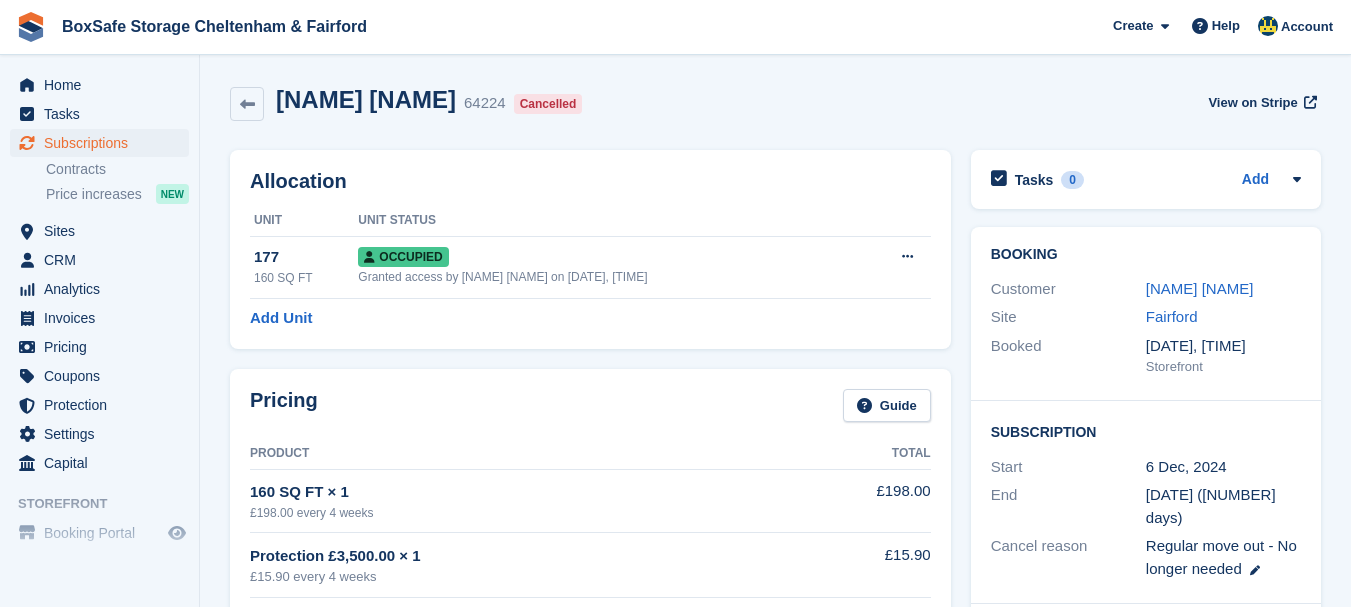 scroll, scrollTop: 0, scrollLeft: 0, axis: both 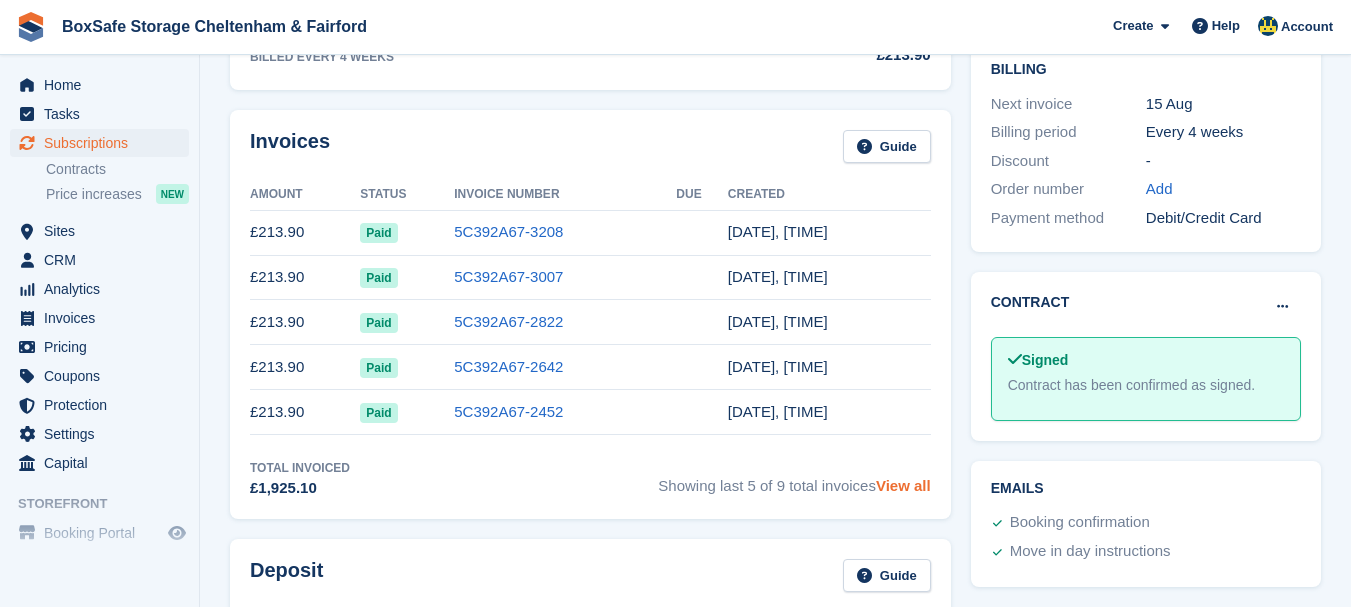 click on "View all" at bounding box center (903, 485) 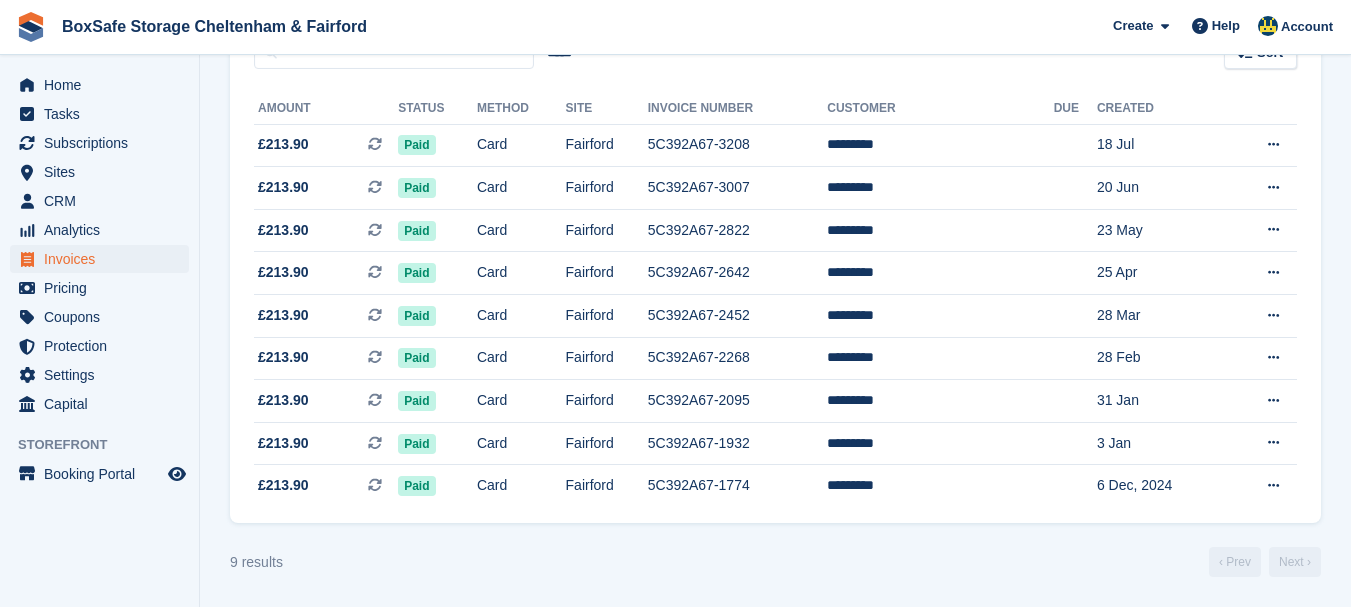 scroll, scrollTop: 0, scrollLeft: 0, axis: both 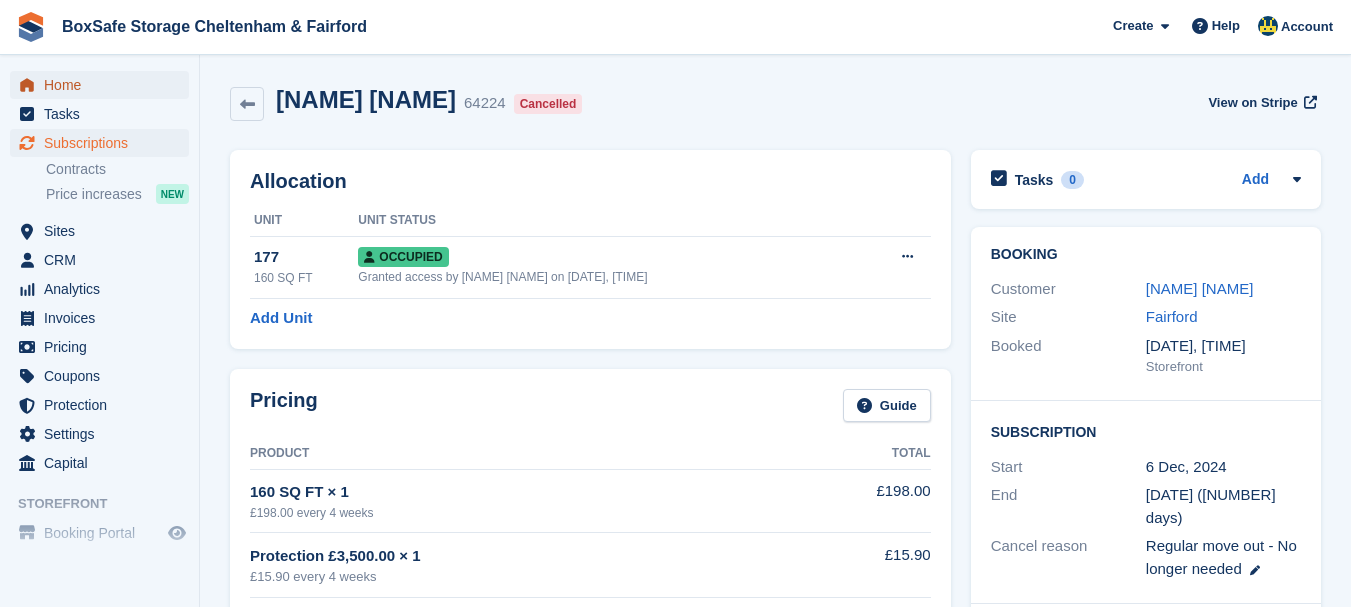 click on "Home" at bounding box center (104, 85) 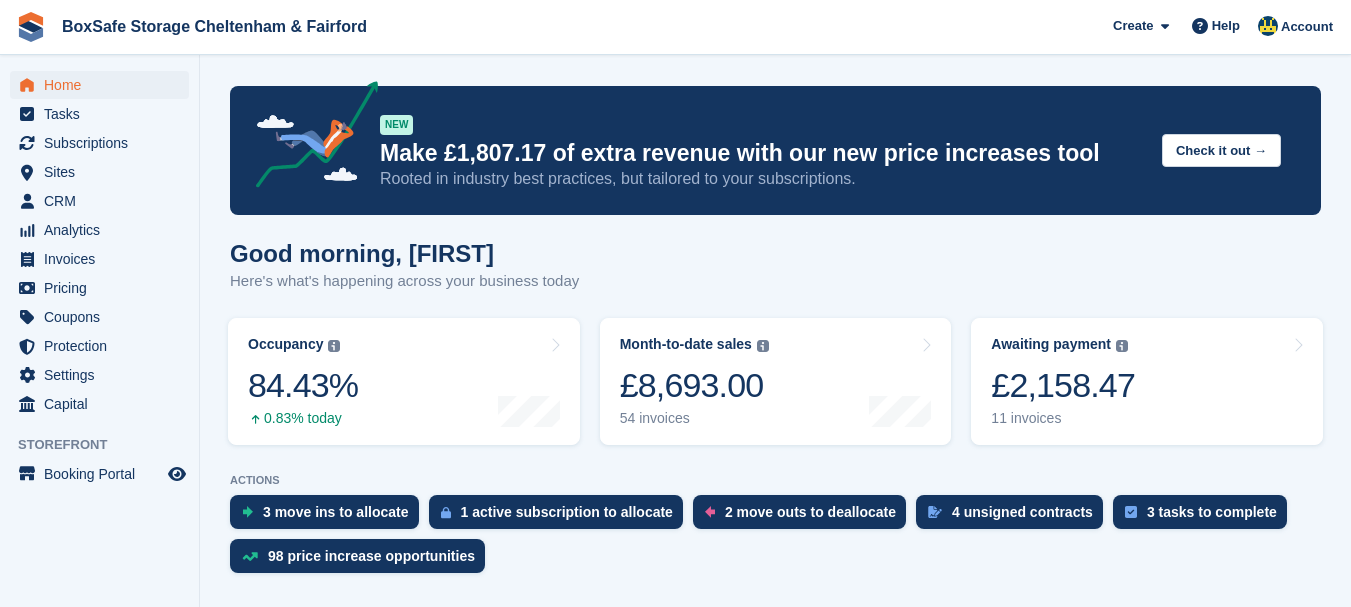 scroll, scrollTop: 0, scrollLeft: 0, axis: both 